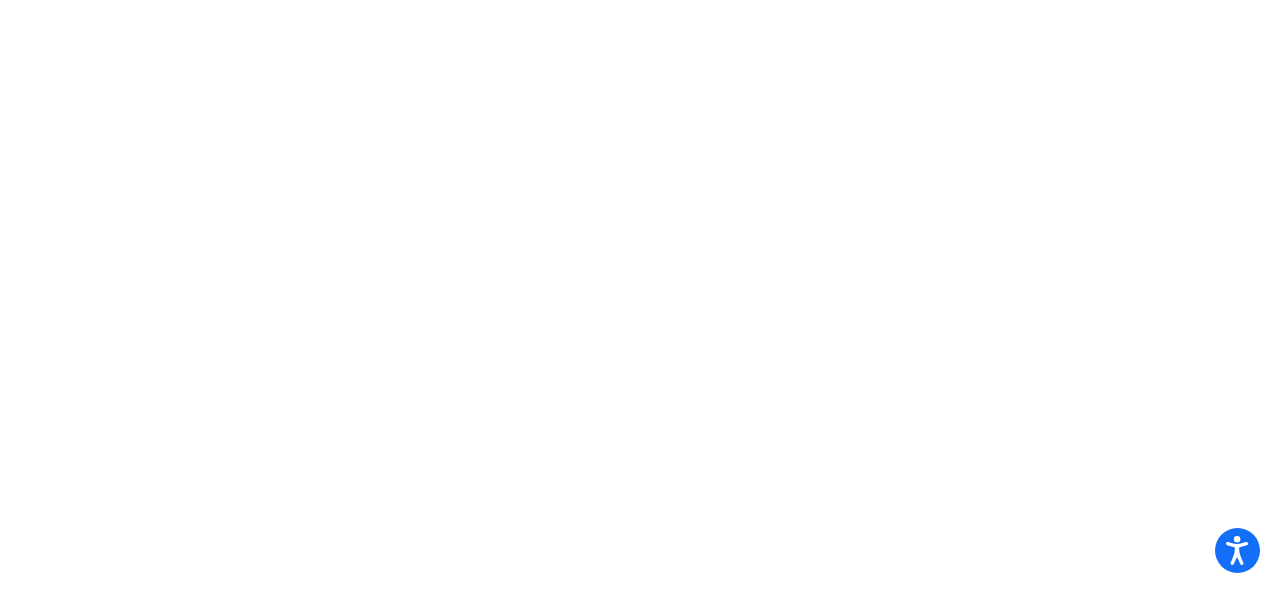 scroll, scrollTop: 0, scrollLeft: 0, axis: both 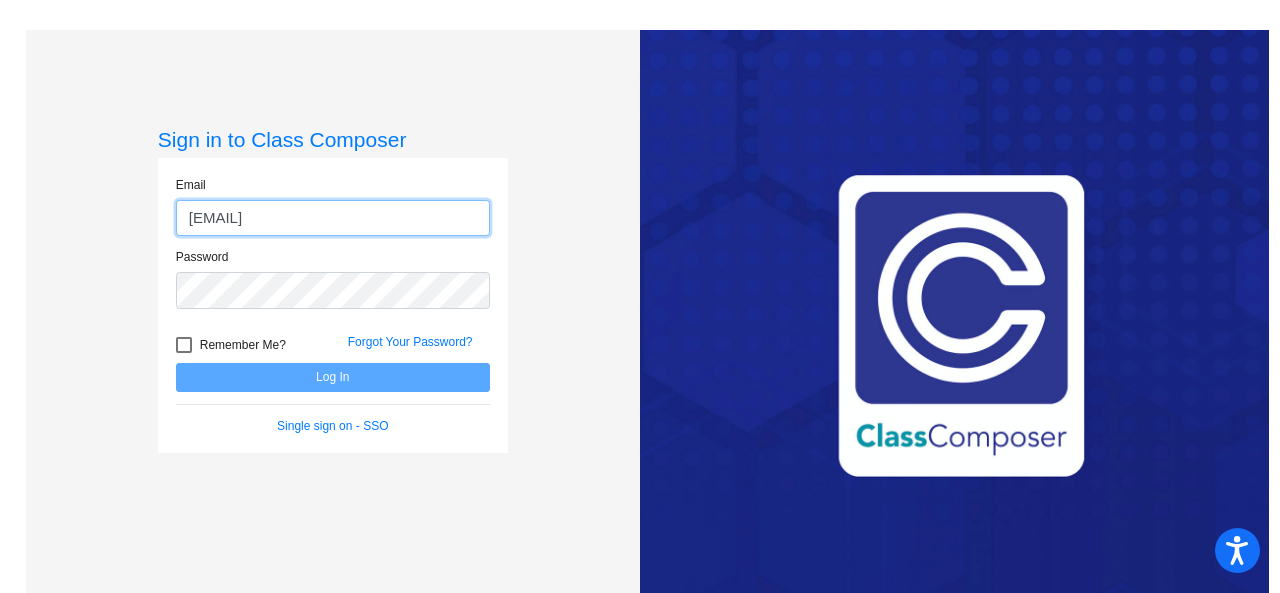 type on "[EMAIL]" 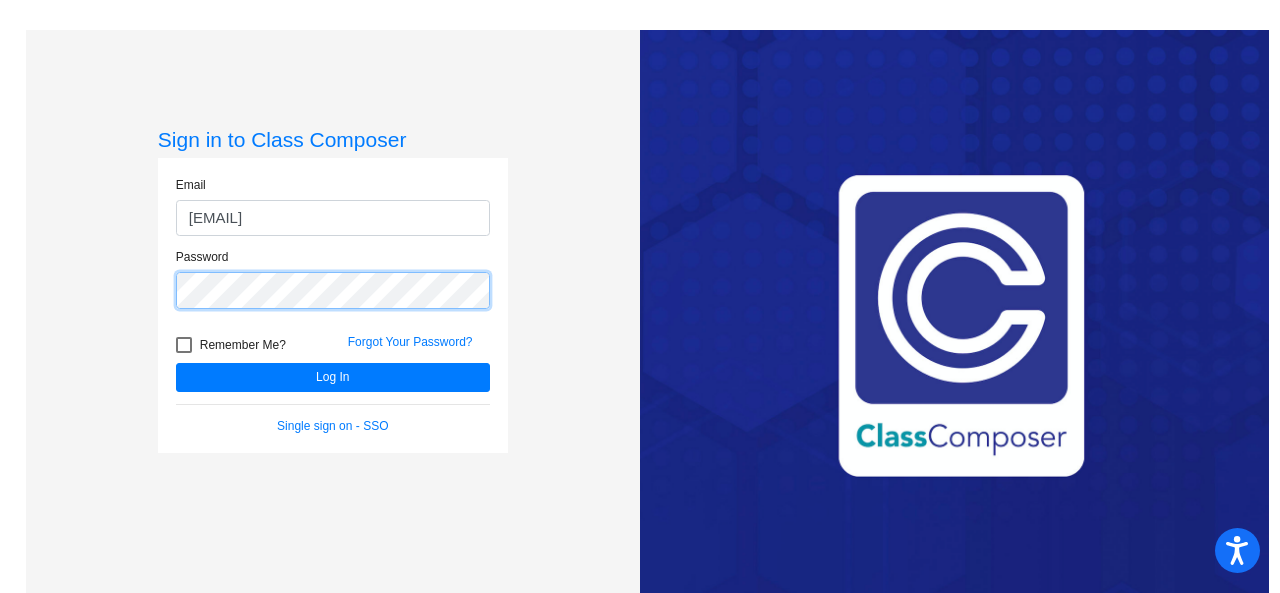 click on "Log In" 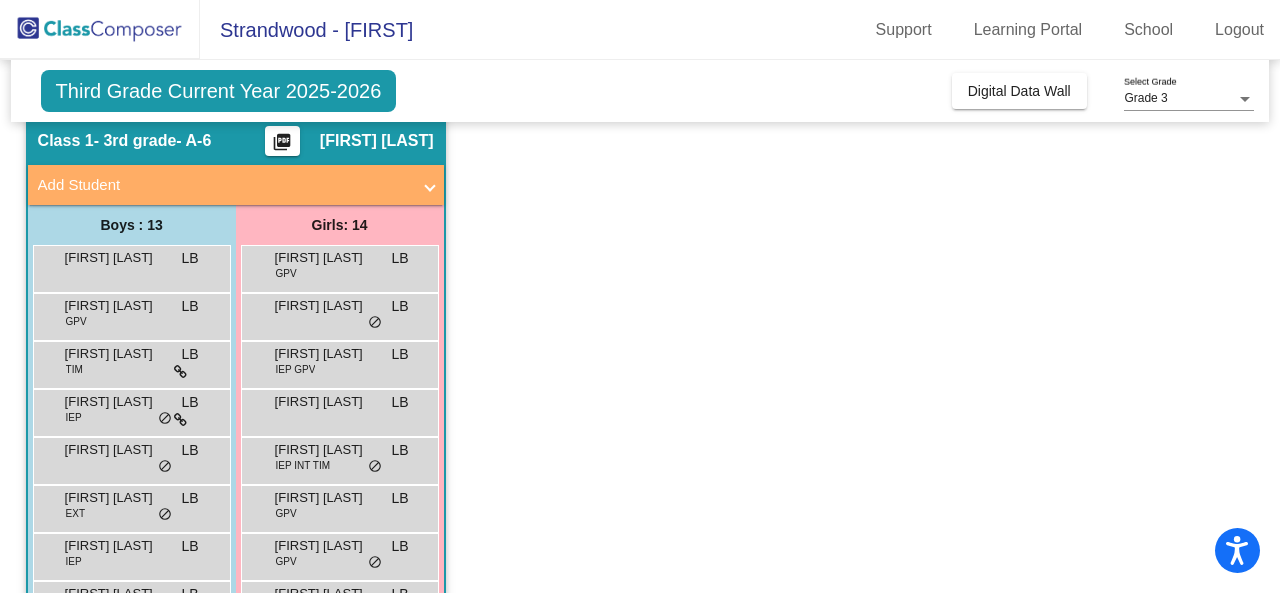 scroll, scrollTop: 0, scrollLeft: 0, axis: both 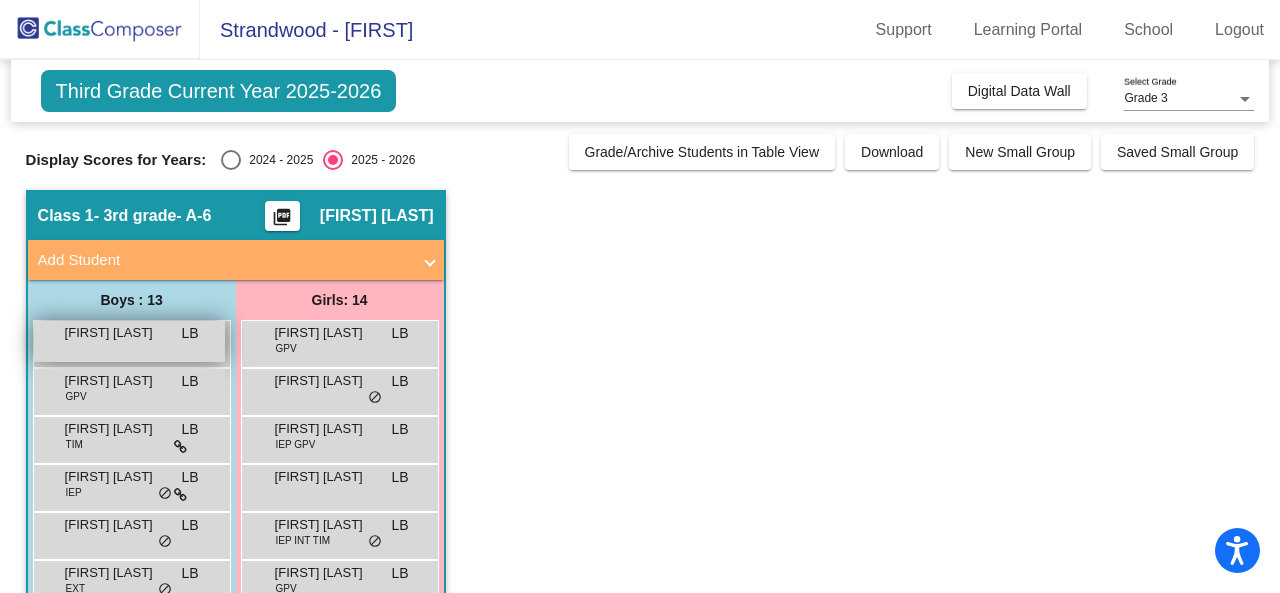 click on "[FIRST] [LAST]" at bounding box center (115, 333) 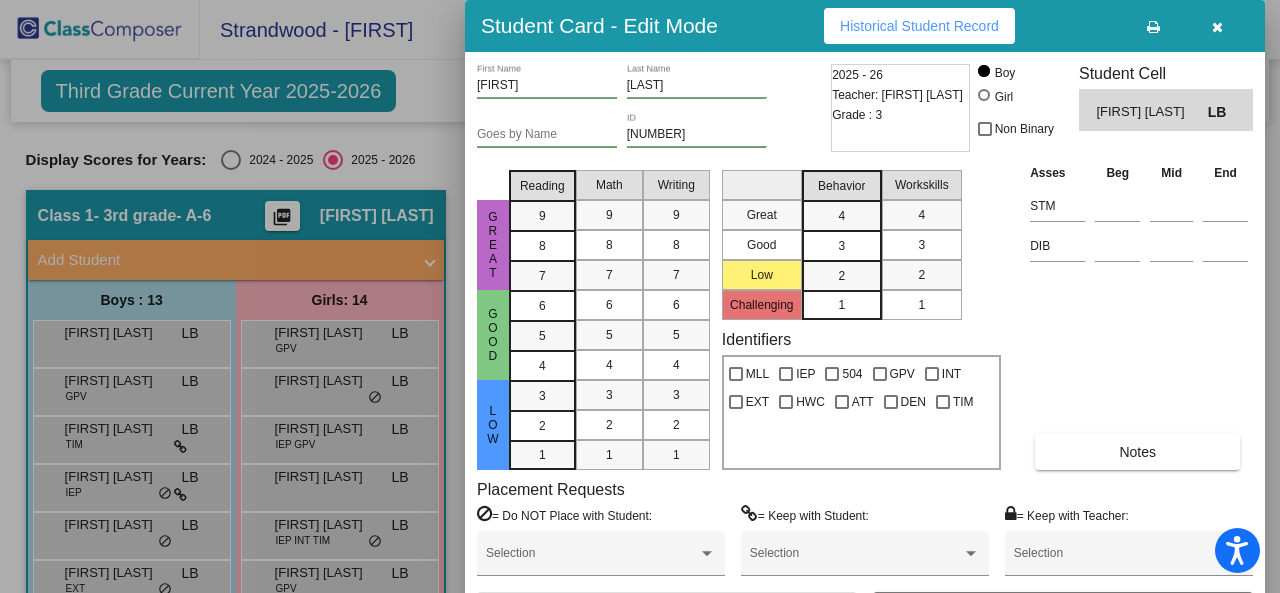 click at bounding box center (640, 296) 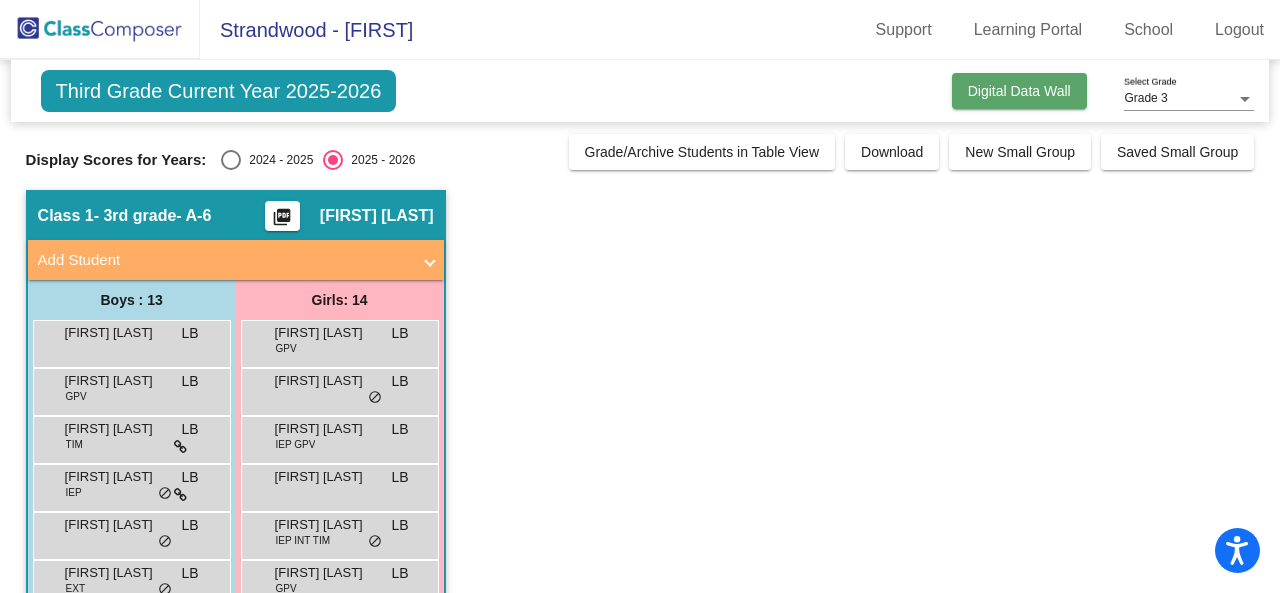 click on "Digital Data Wall" 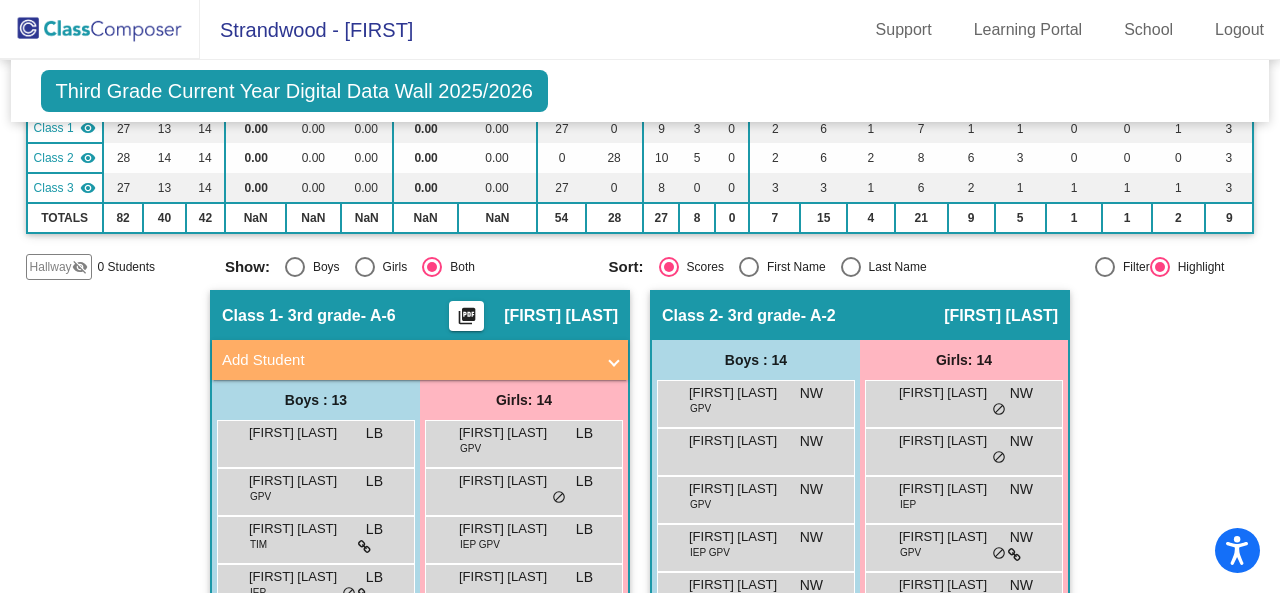 scroll, scrollTop: 0, scrollLeft: 0, axis: both 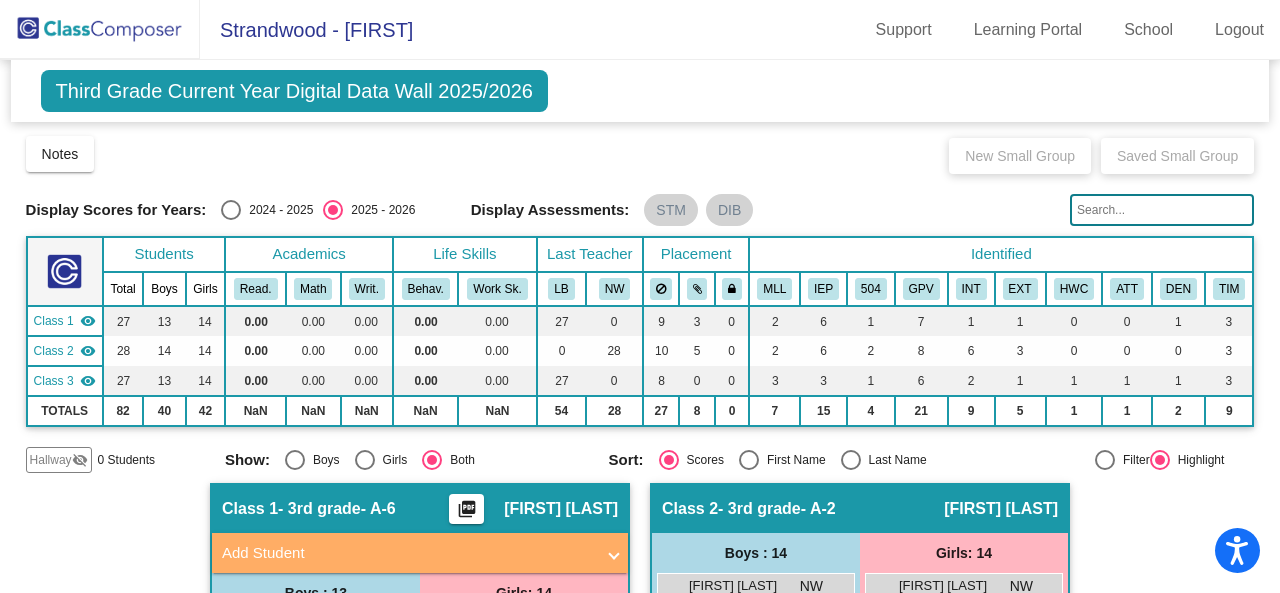 click on "Third Grade Current Year Digital Data Wall 2025/2026" 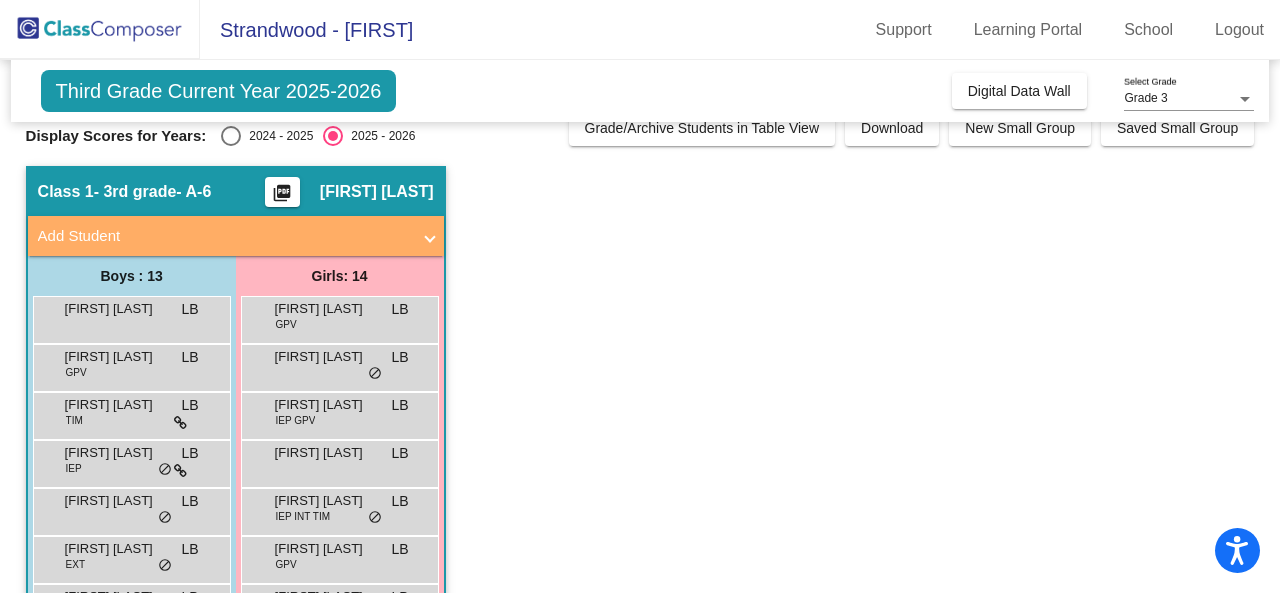 scroll, scrollTop: 26, scrollLeft: 0, axis: vertical 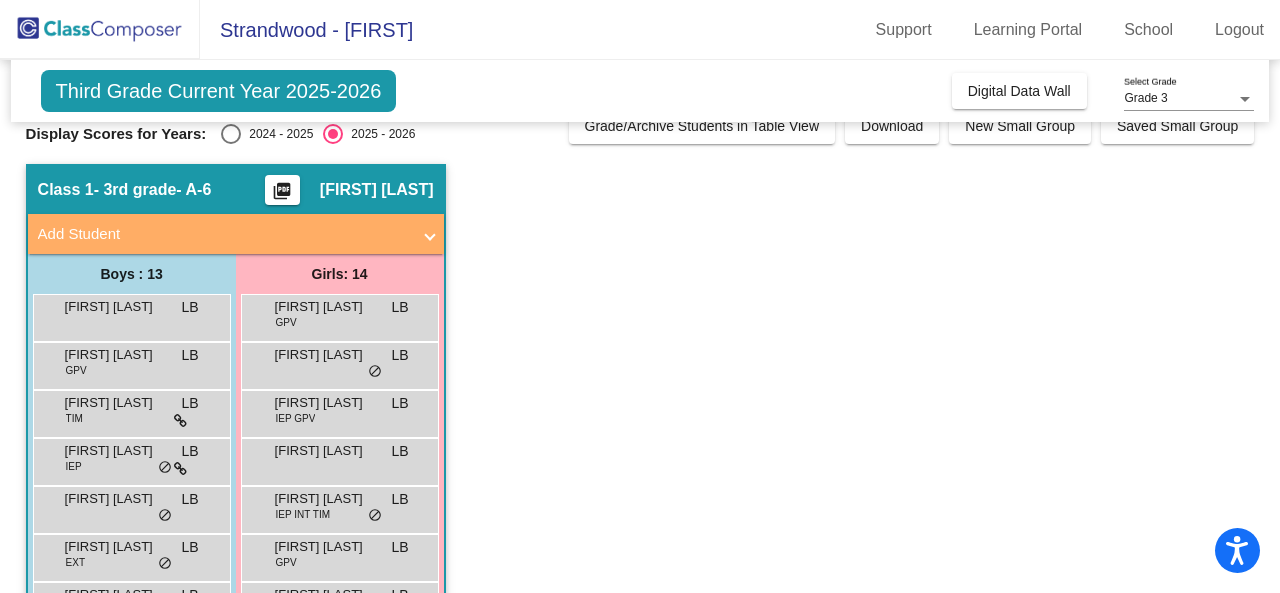 click on "Add Student" at bounding box center (232, 234) 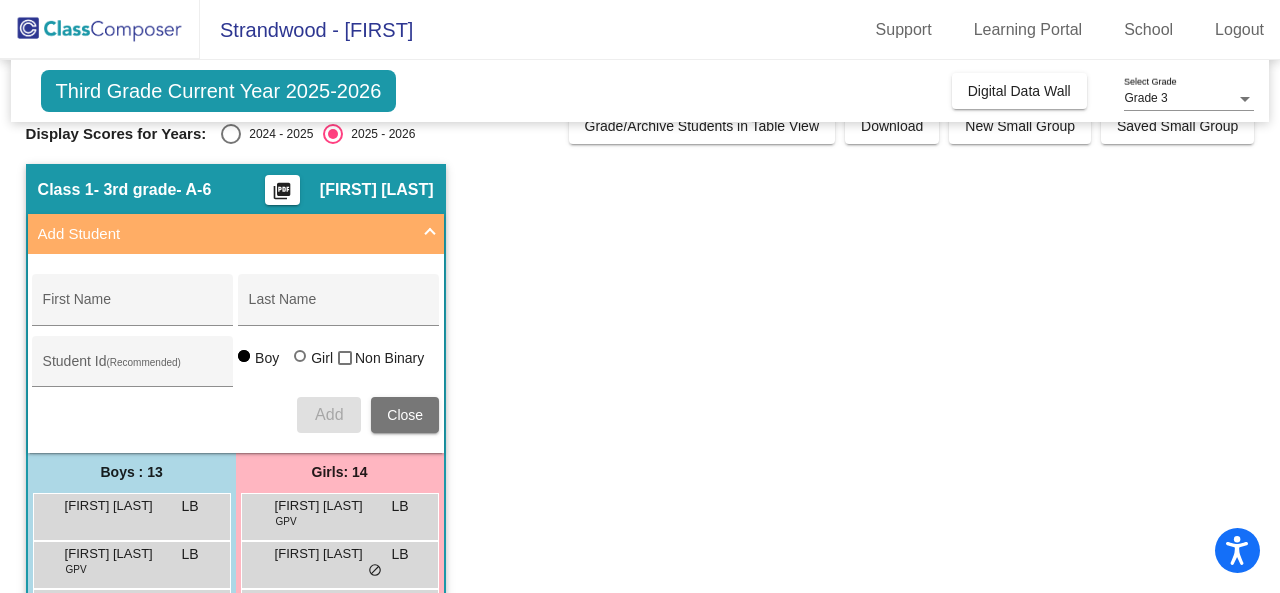 click on "Add Student" at bounding box center (232, 234) 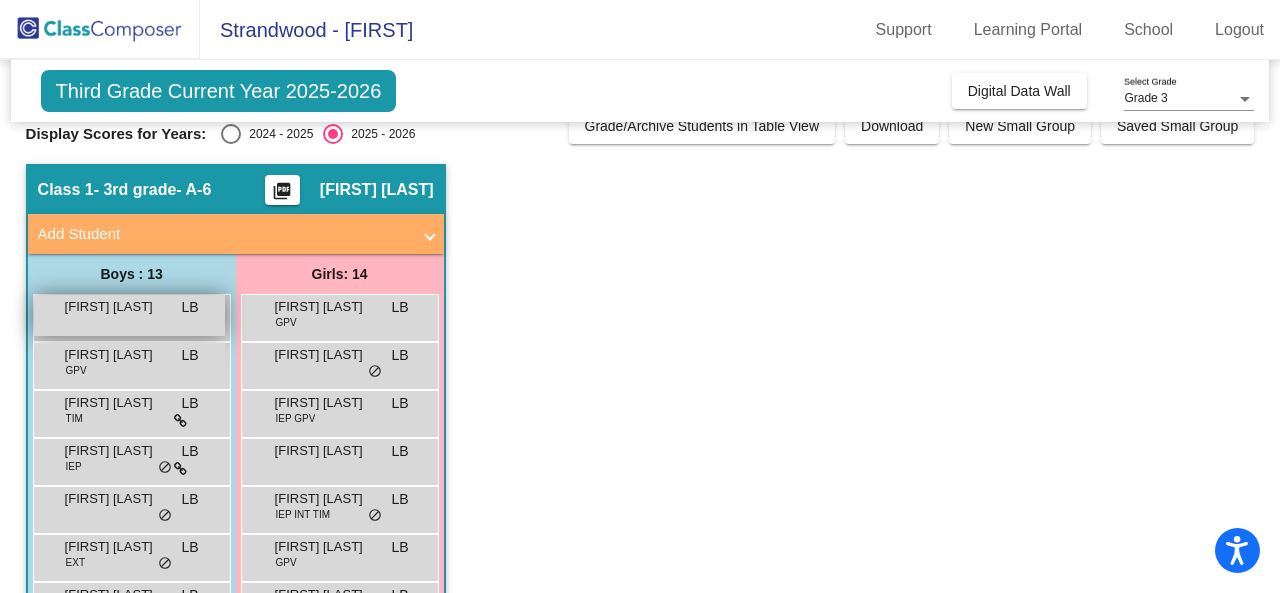 click on "[FIRST] [LAST] LB lock do_not_disturb_alt" at bounding box center [129, 315] 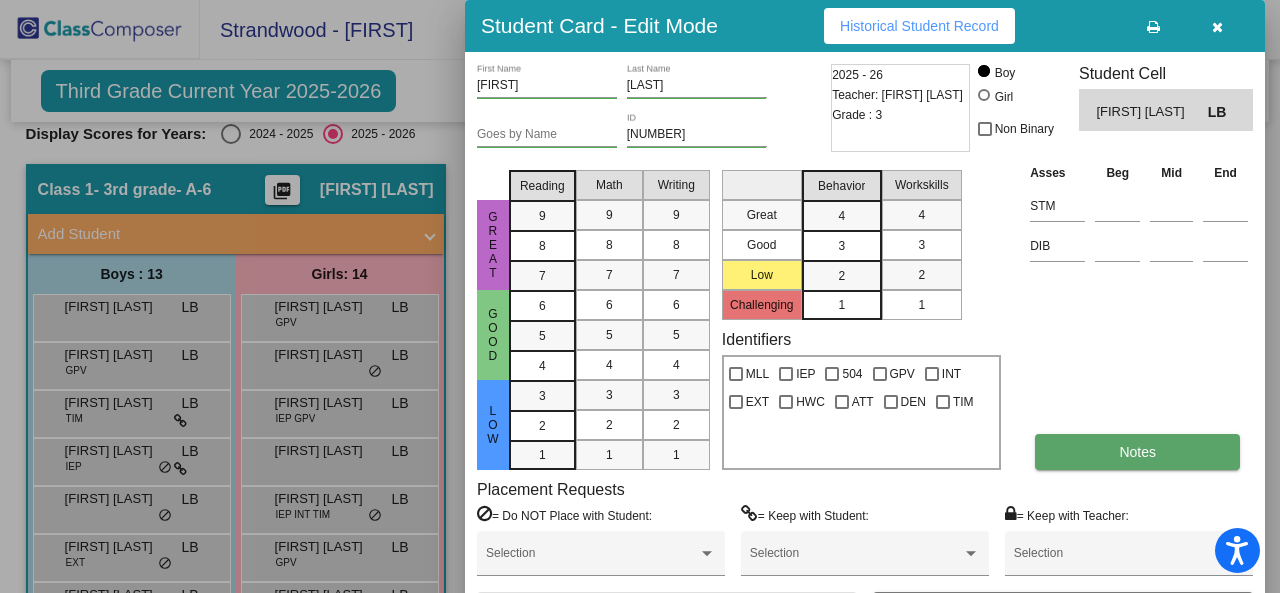 click on "Notes" at bounding box center (1137, 452) 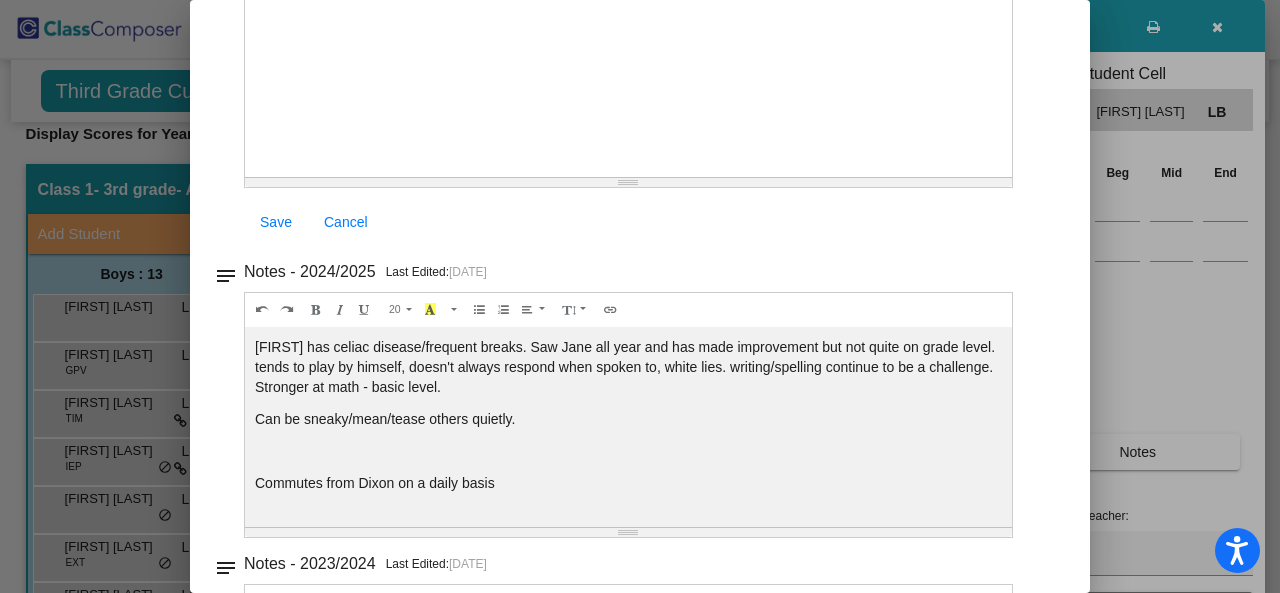 scroll, scrollTop: 0, scrollLeft: 0, axis: both 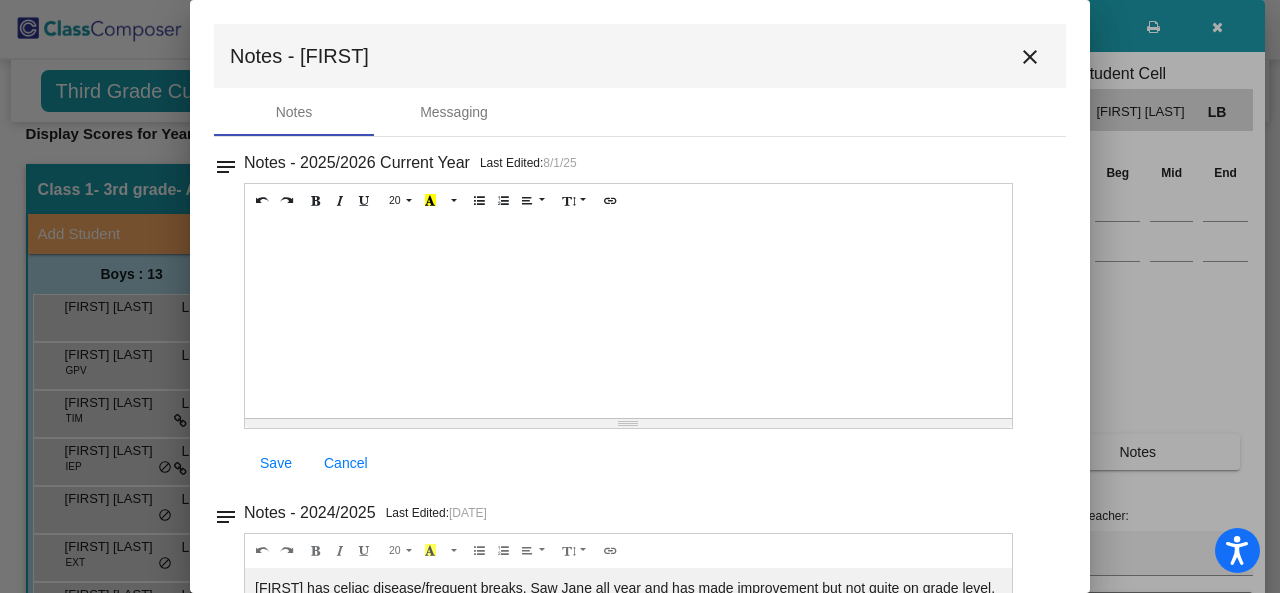 click on "close" at bounding box center (1030, 57) 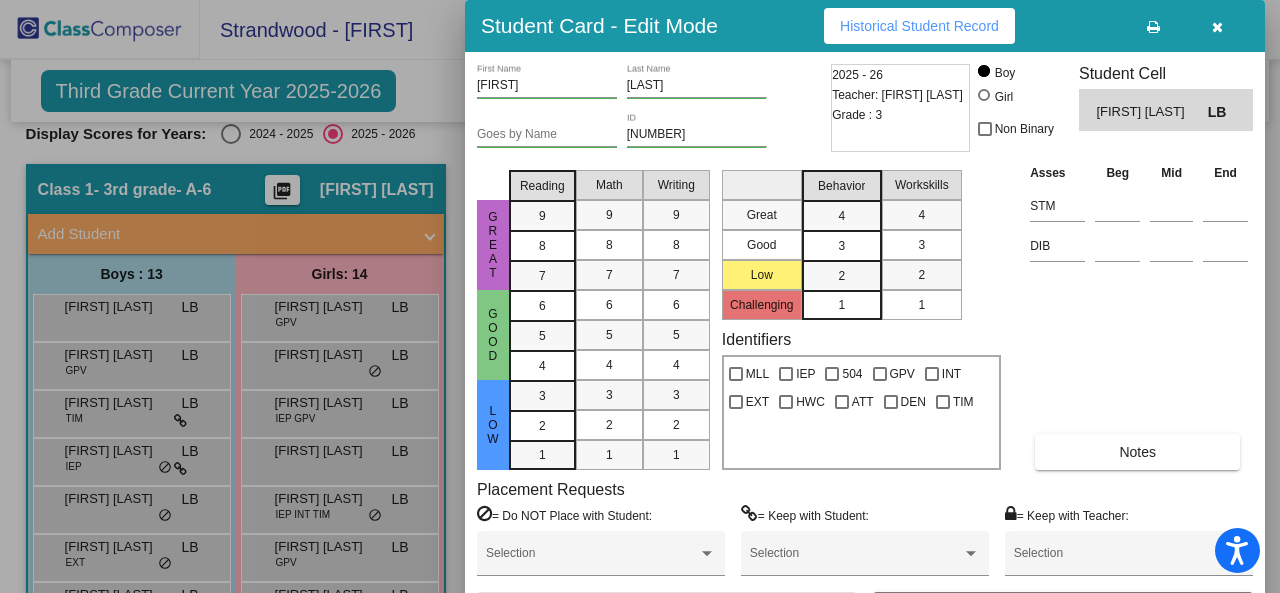 click at bounding box center [1217, 26] 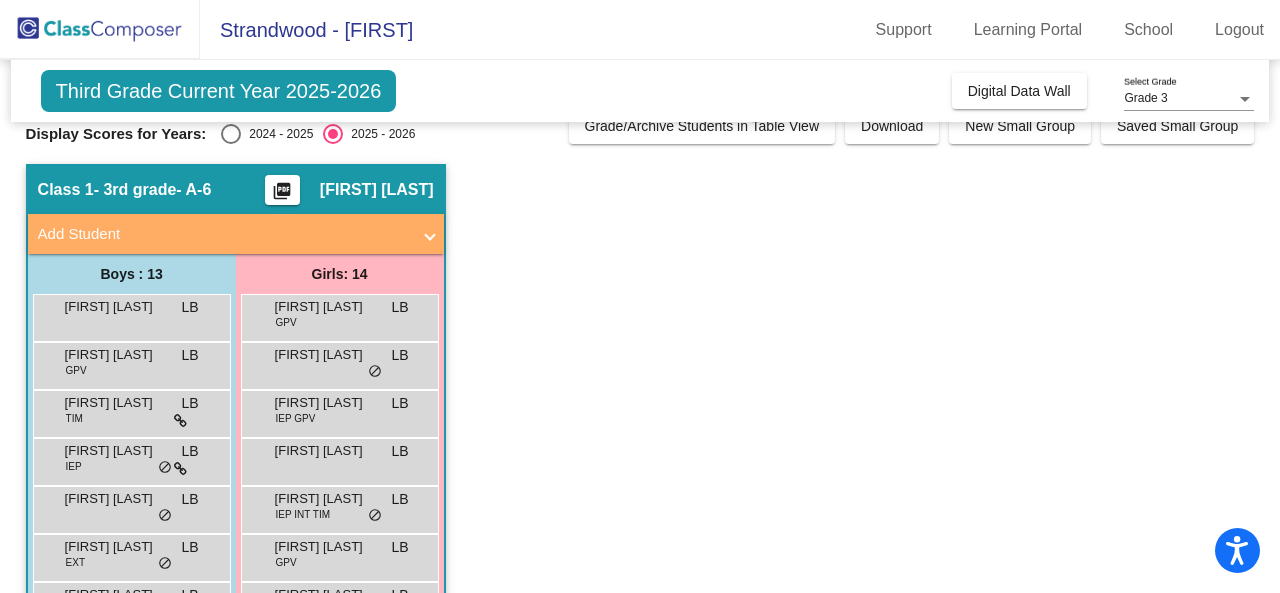 scroll, scrollTop: 0, scrollLeft: 0, axis: both 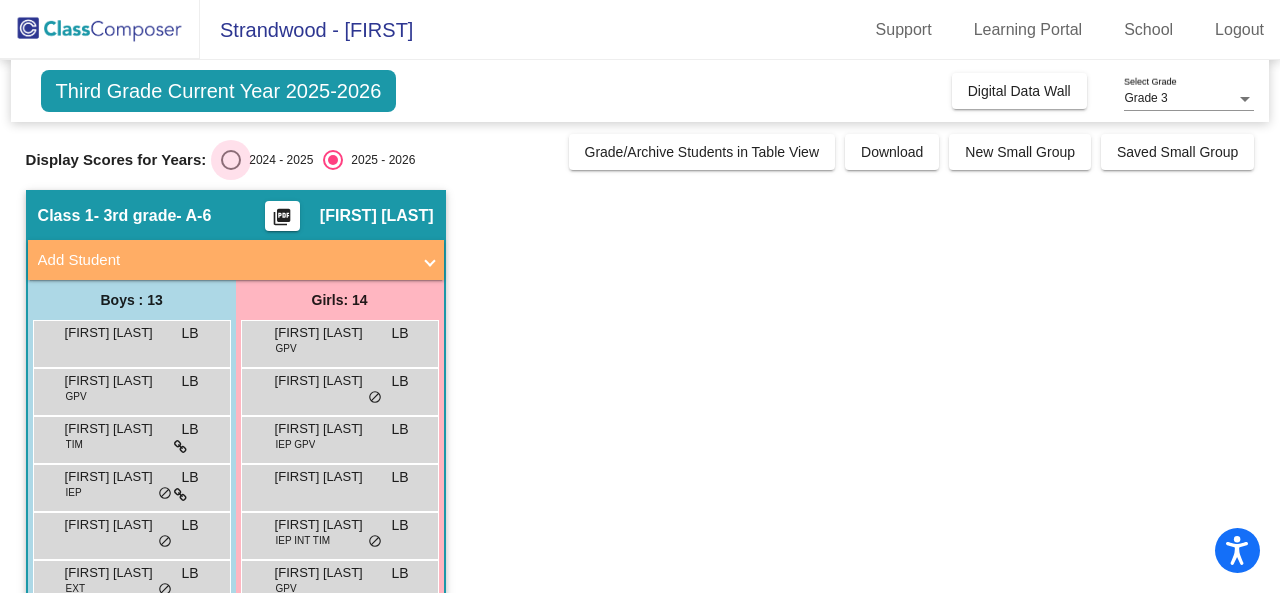 click at bounding box center (231, 160) 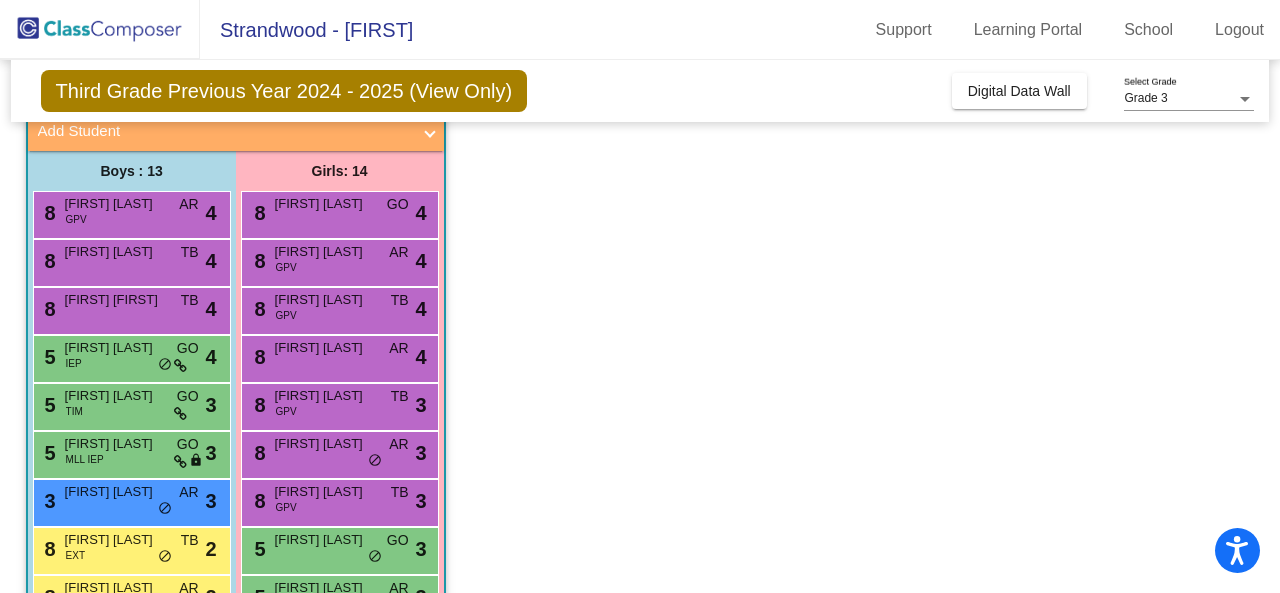scroll, scrollTop: 140, scrollLeft: 0, axis: vertical 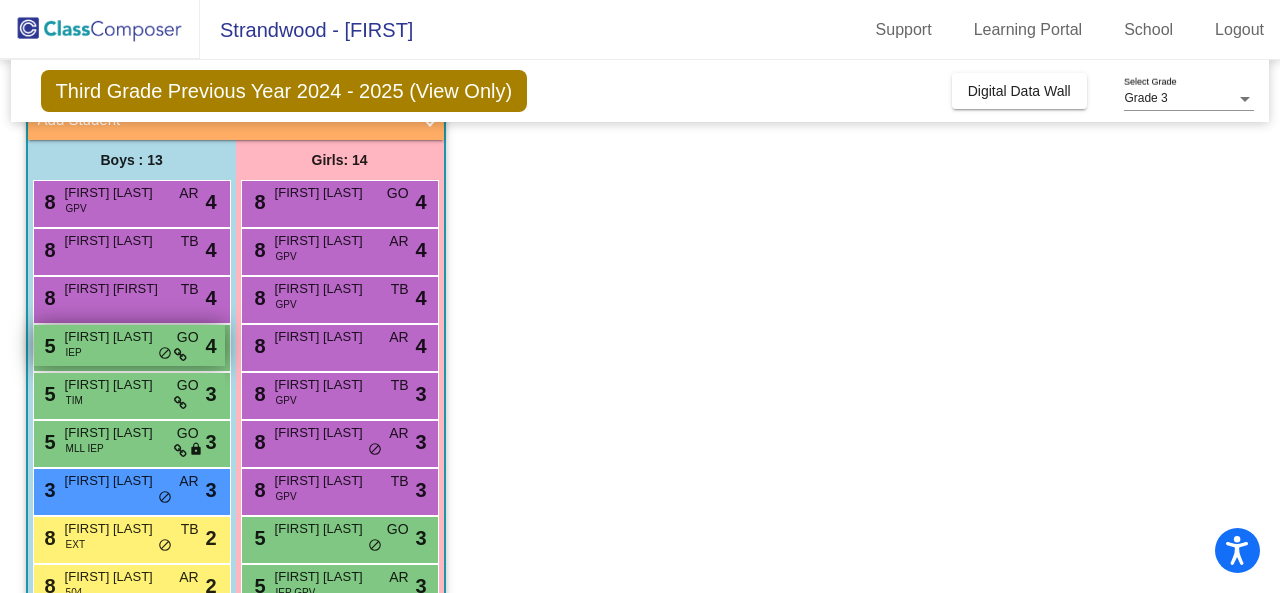 click on "do_not_disturb_alt" at bounding box center (165, 354) 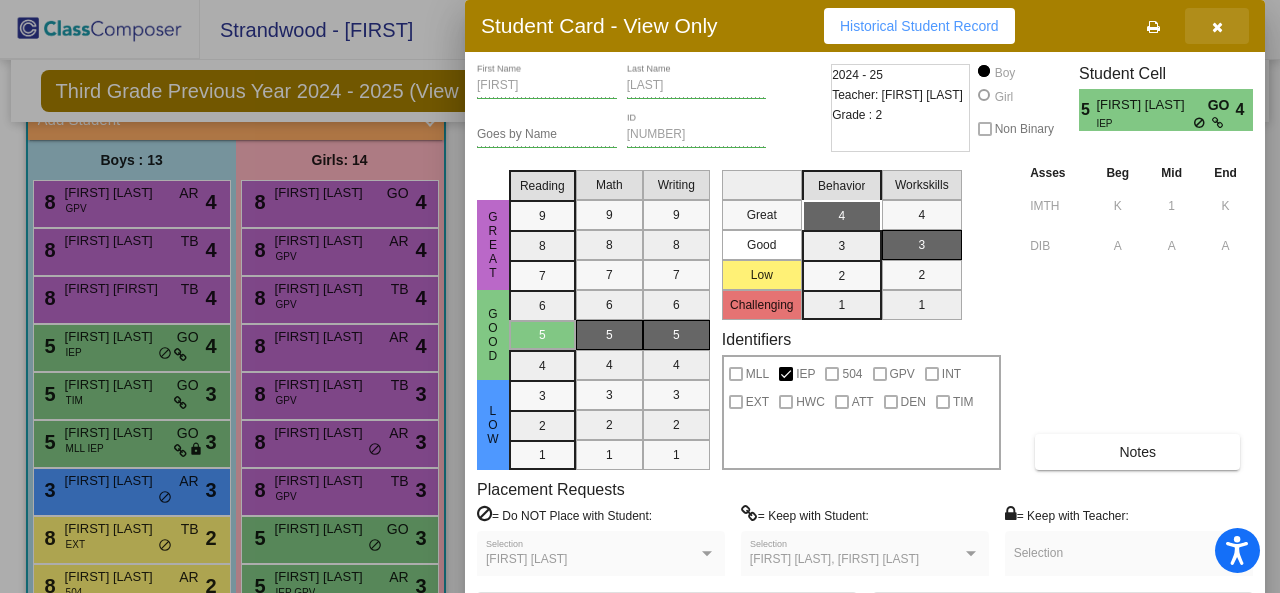 click at bounding box center [1217, 27] 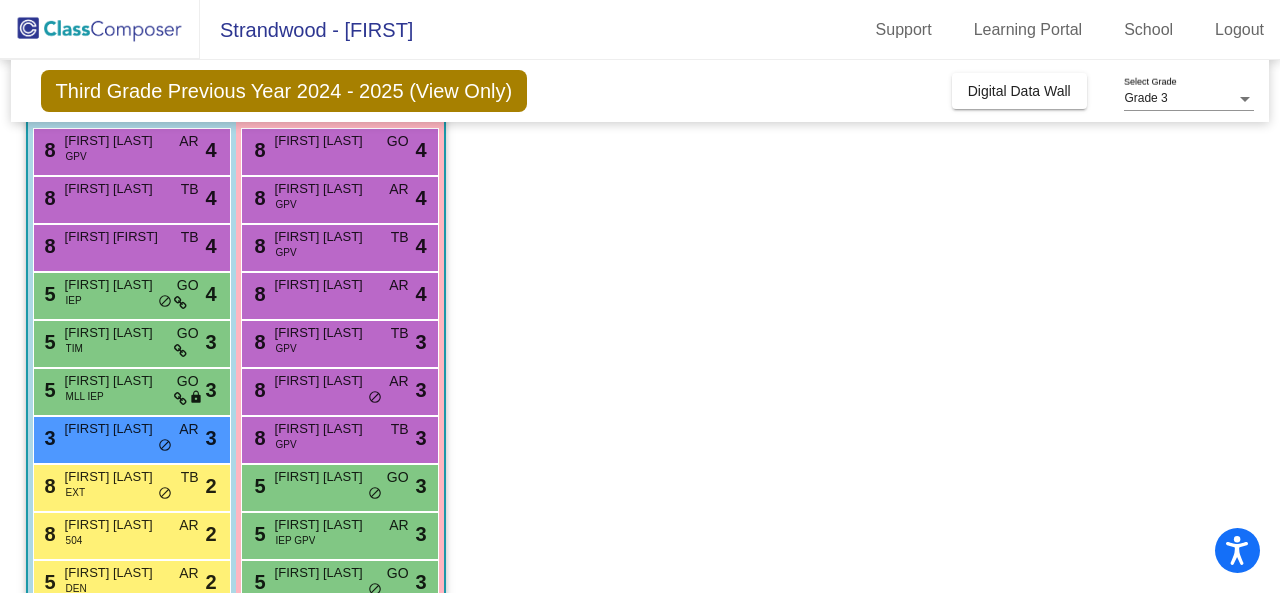 scroll, scrollTop: 194, scrollLeft: 0, axis: vertical 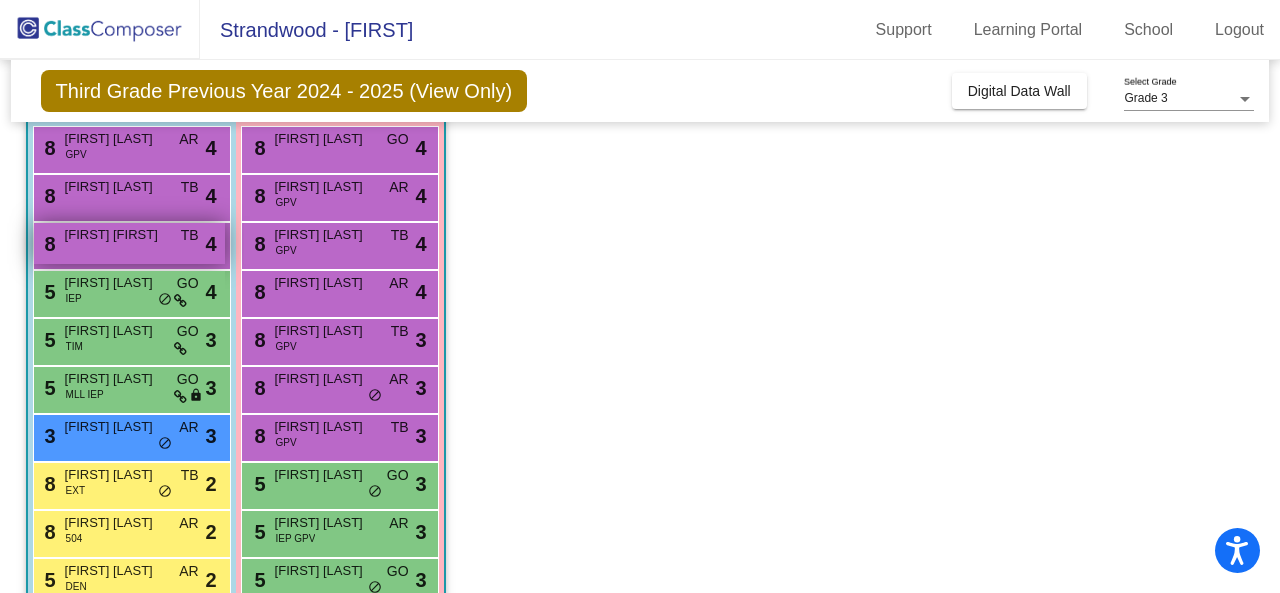 click on "[FIRST] [FIRST]" at bounding box center (115, 235) 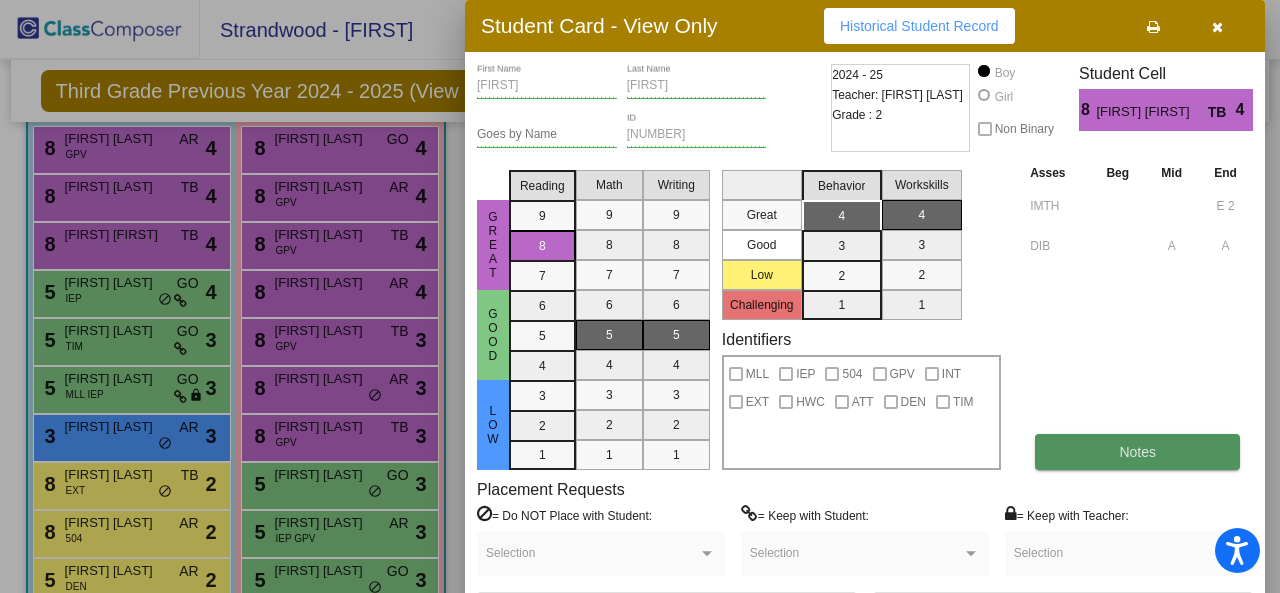 click on "Notes" at bounding box center [1137, 452] 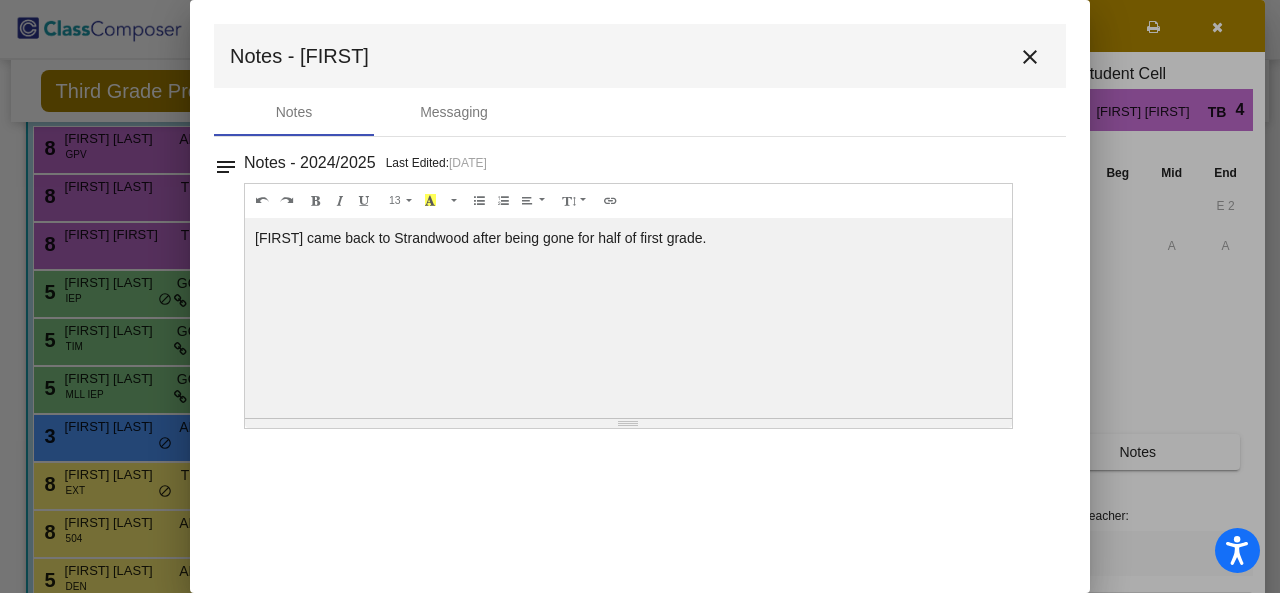 click on "close" at bounding box center [1030, 57] 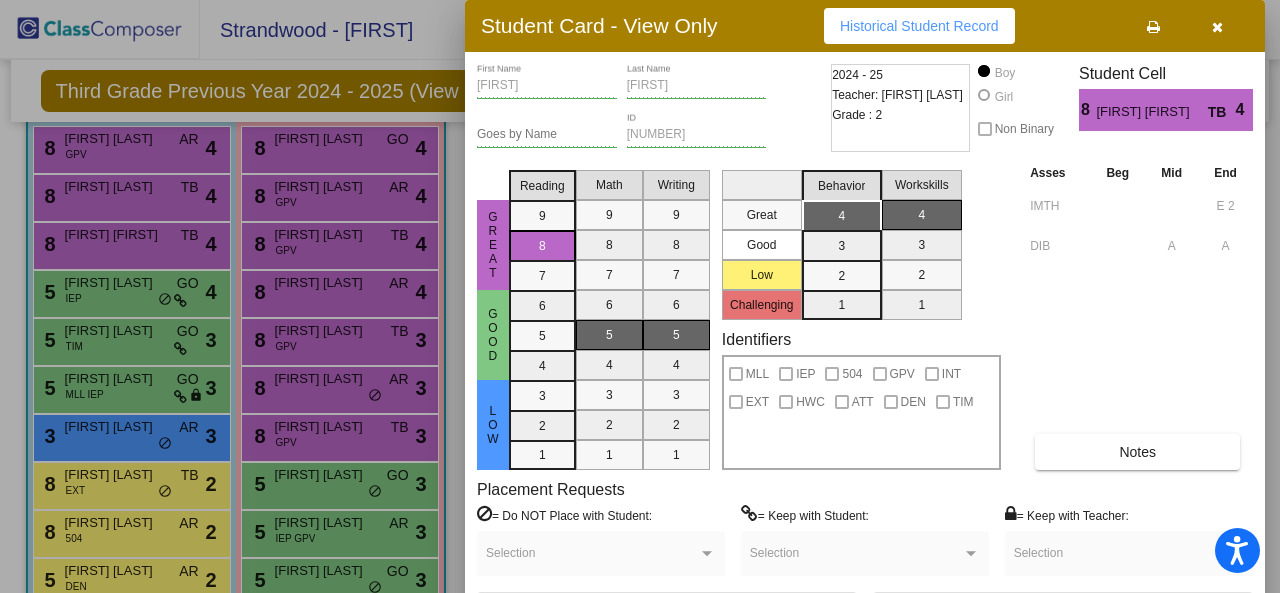 click at bounding box center [1217, 27] 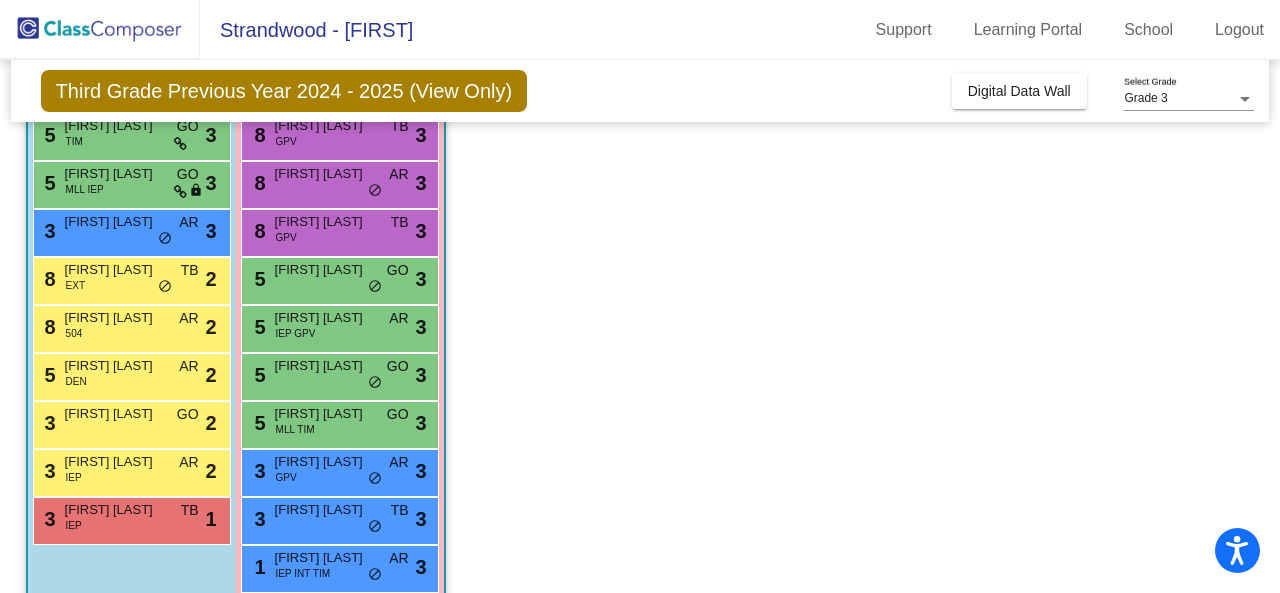 scroll, scrollTop: 398, scrollLeft: 0, axis: vertical 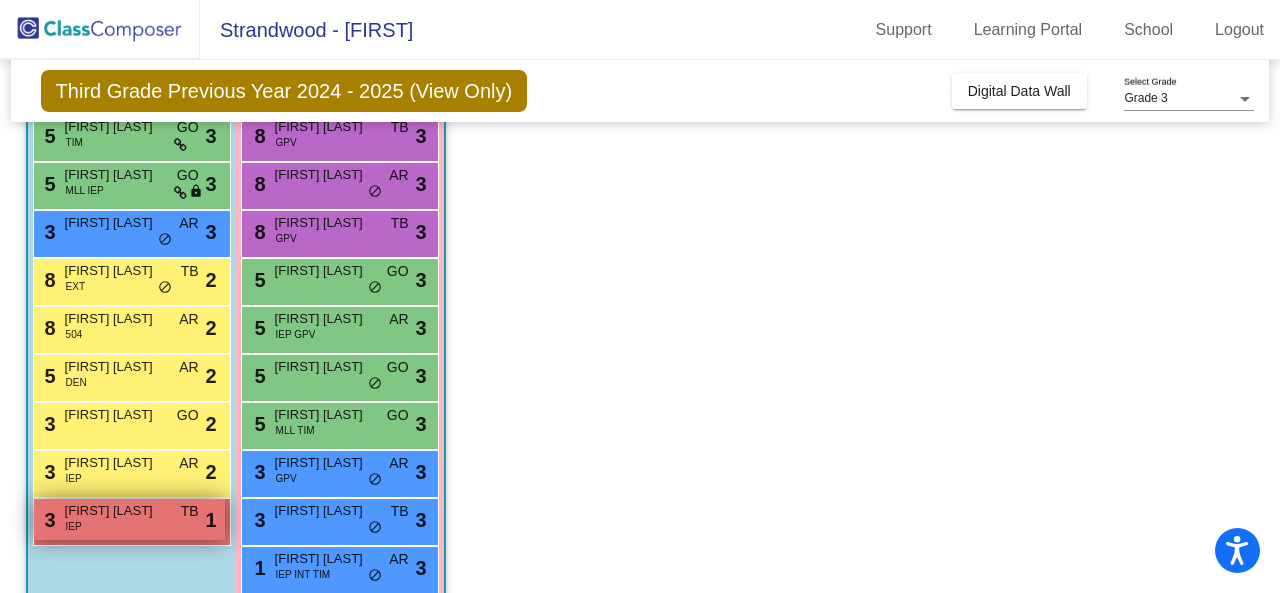 click on "[NUMBER] [FIRST] [LAST] IEP TB lock do_not_disturb_alt 1" at bounding box center (129, 519) 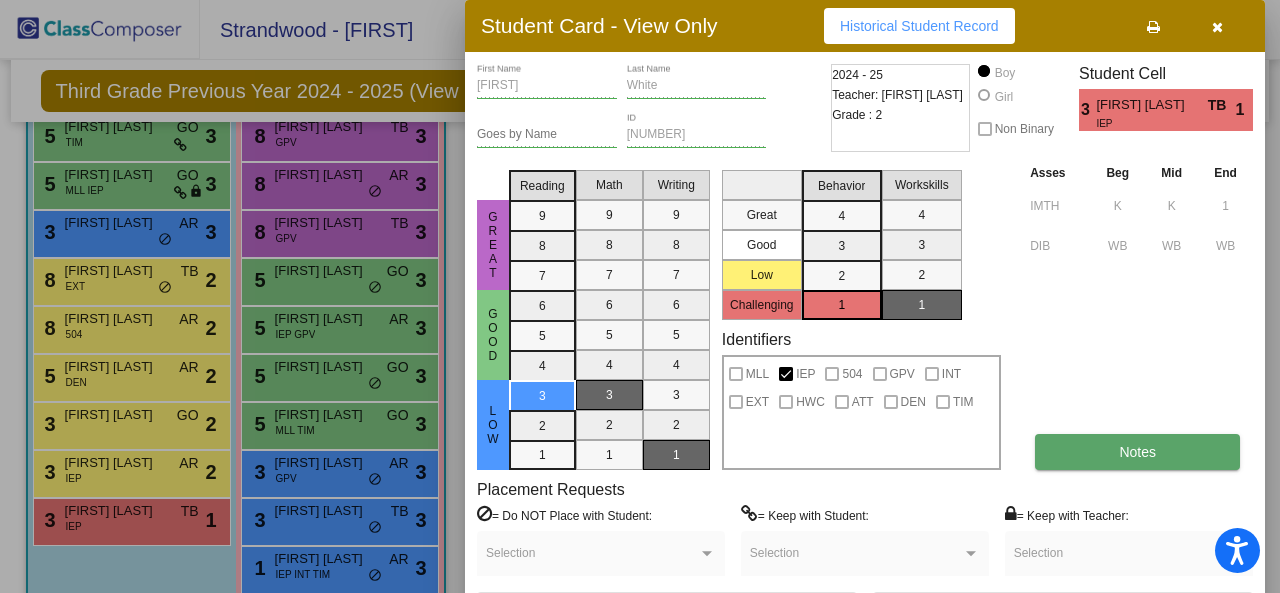 click on "Notes" at bounding box center [1137, 452] 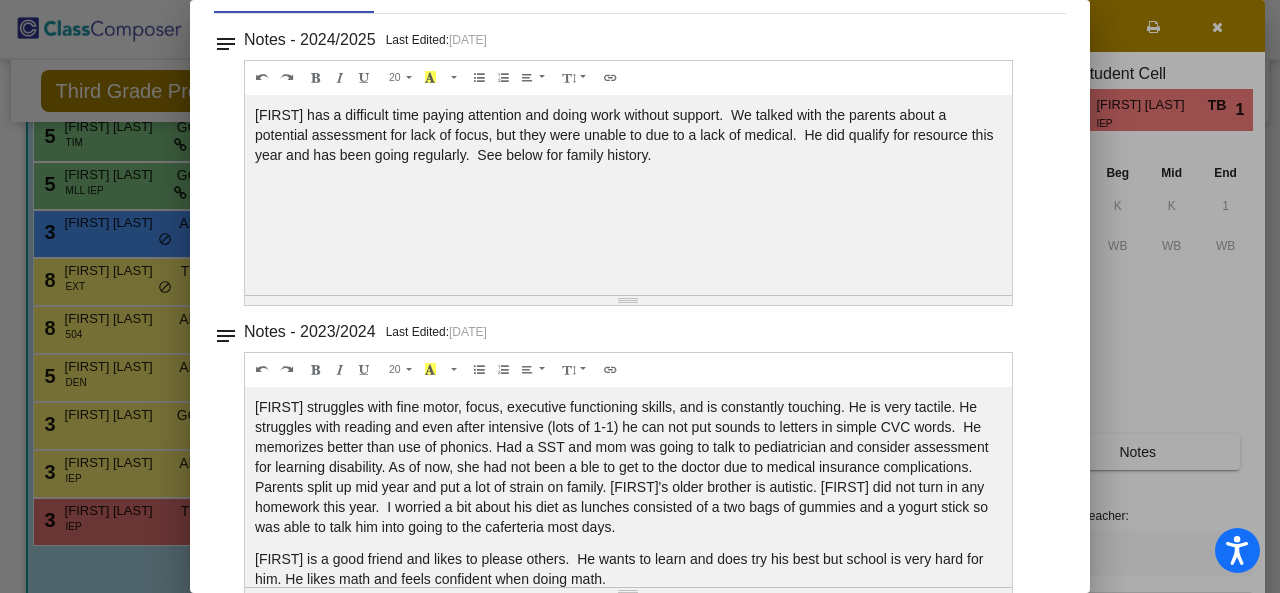 scroll, scrollTop: 148, scrollLeft: 0, axis: vertical 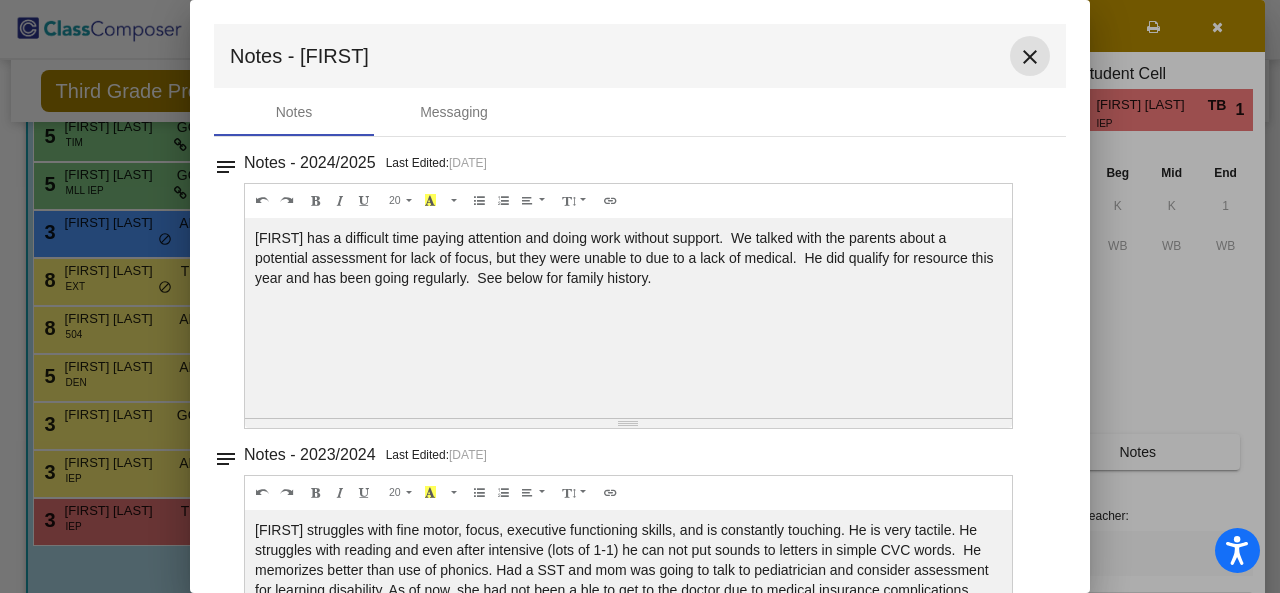 click on "close" at bounding box center [1030, 57] 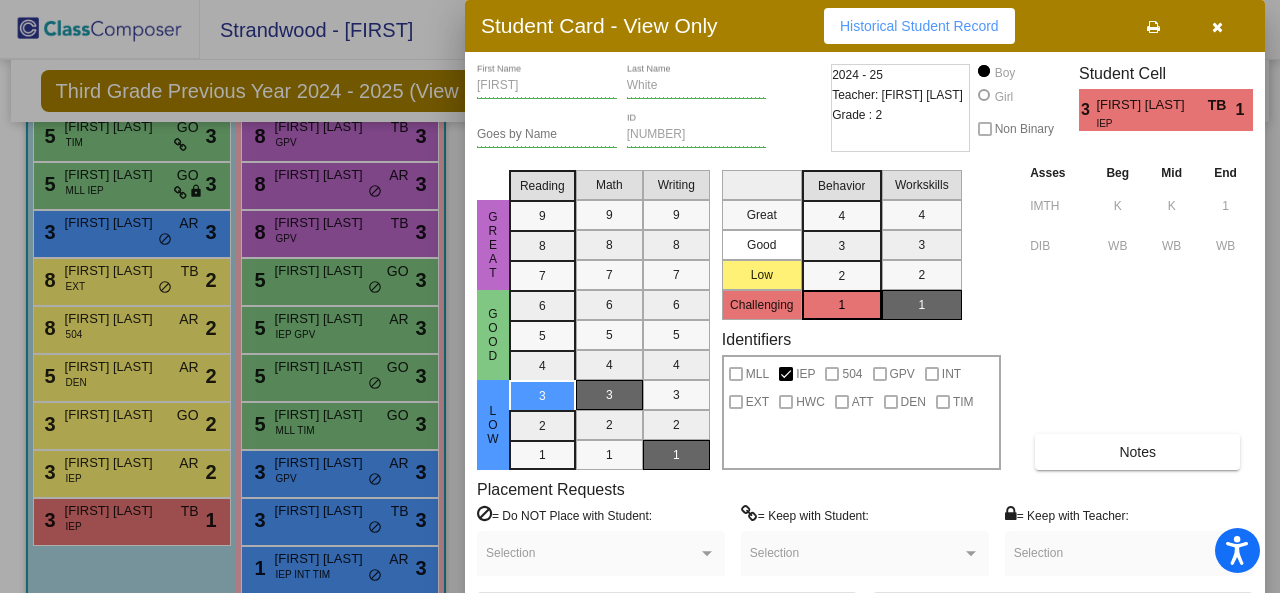 click at bounding box center (1217, 27) 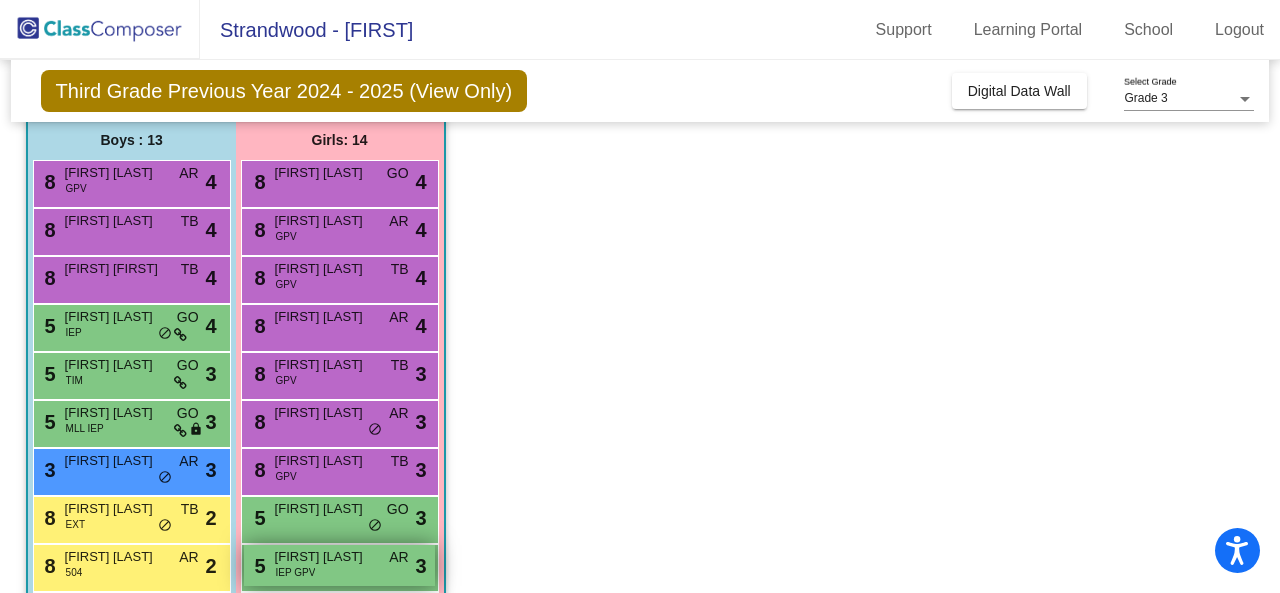 scroll, scrollTop: 159, scrollLeft: 0, axis: vertical 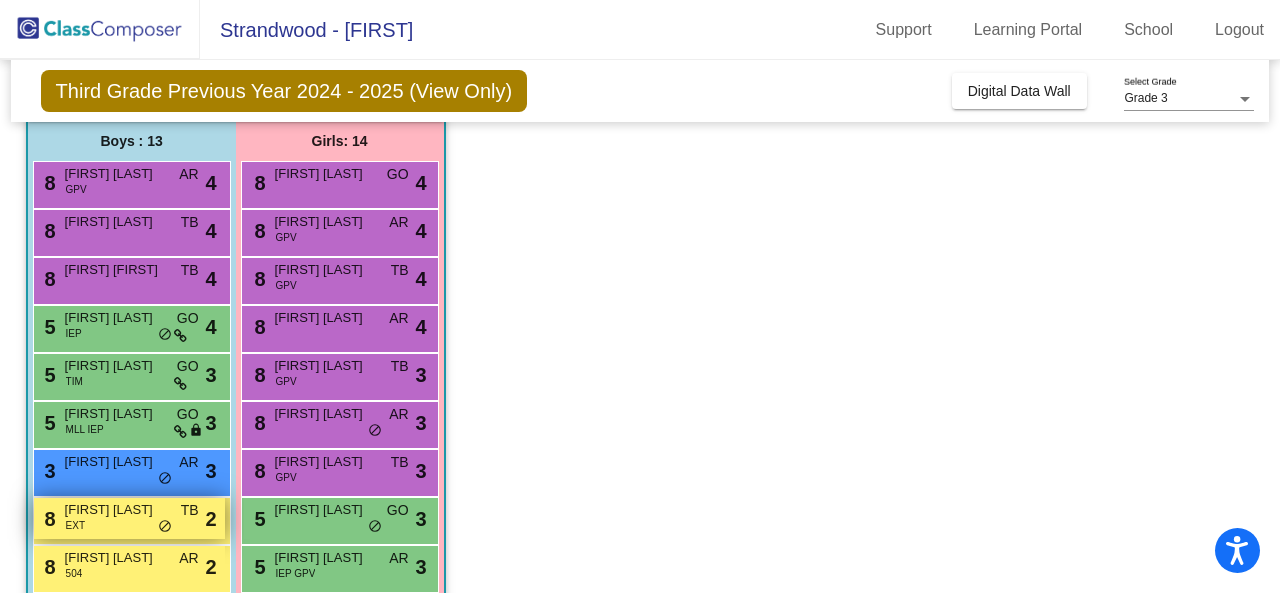 click on "[FIRST] [LAST]" at bounding box center (115, 510) 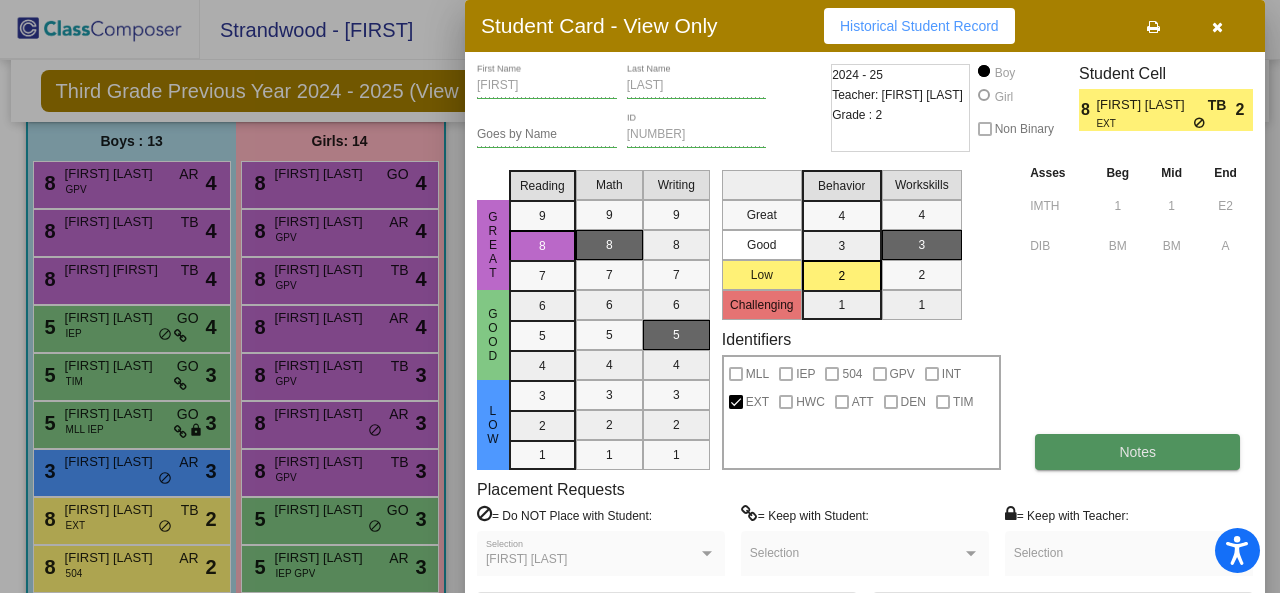 click on "Notes" at bounding box center (1137, 452) 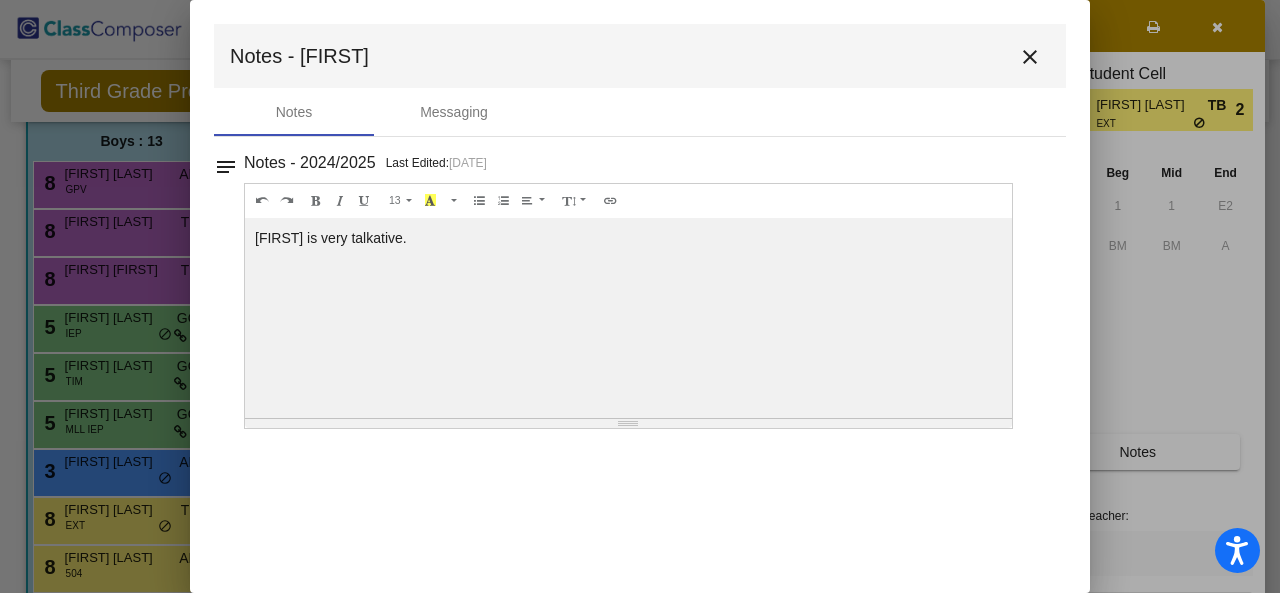 click on "close" at bounding box center (1030, 57) 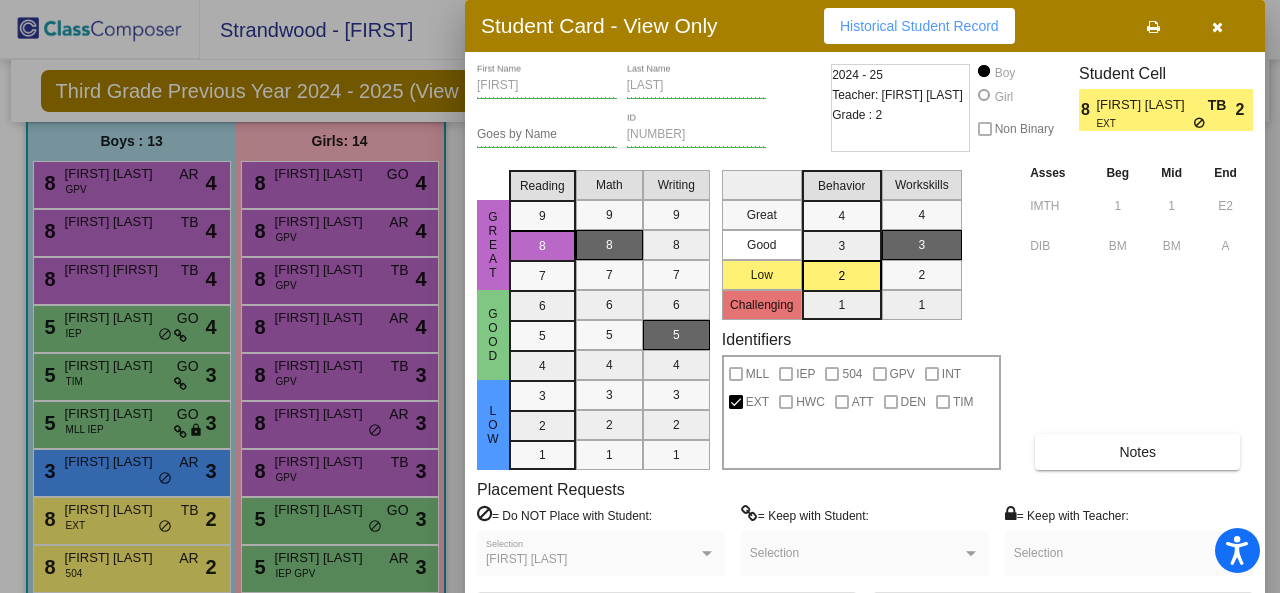 click at bounding box center (1217, 27) 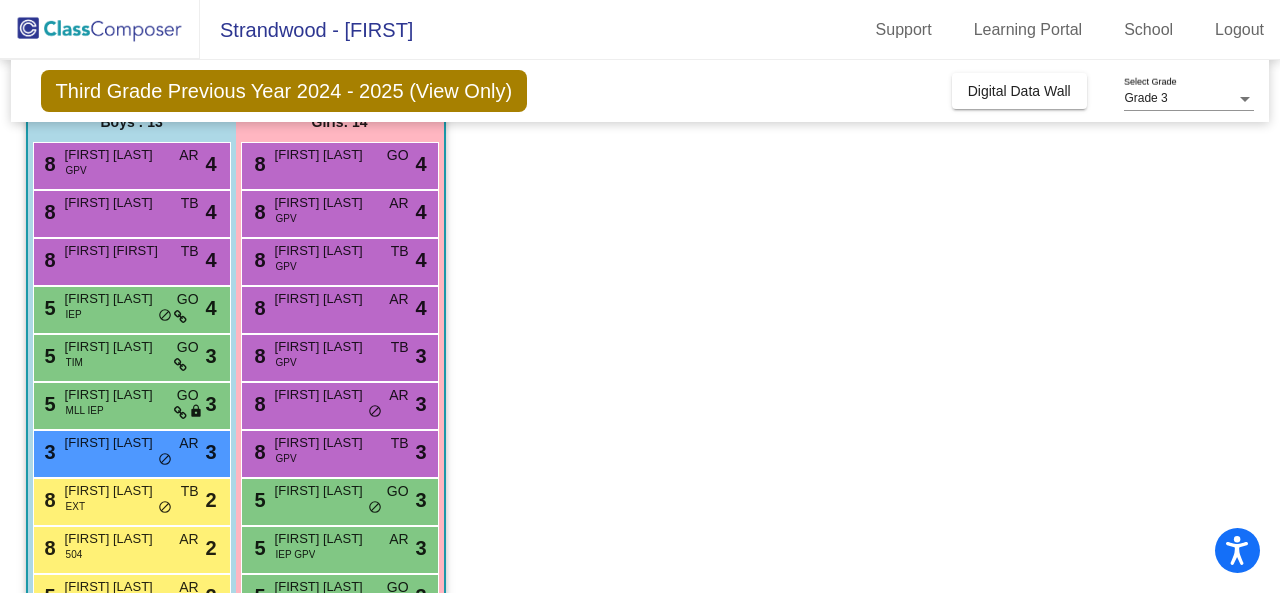 scroll, scrollTop: 181, scrollLeft: 0, axis: vertical 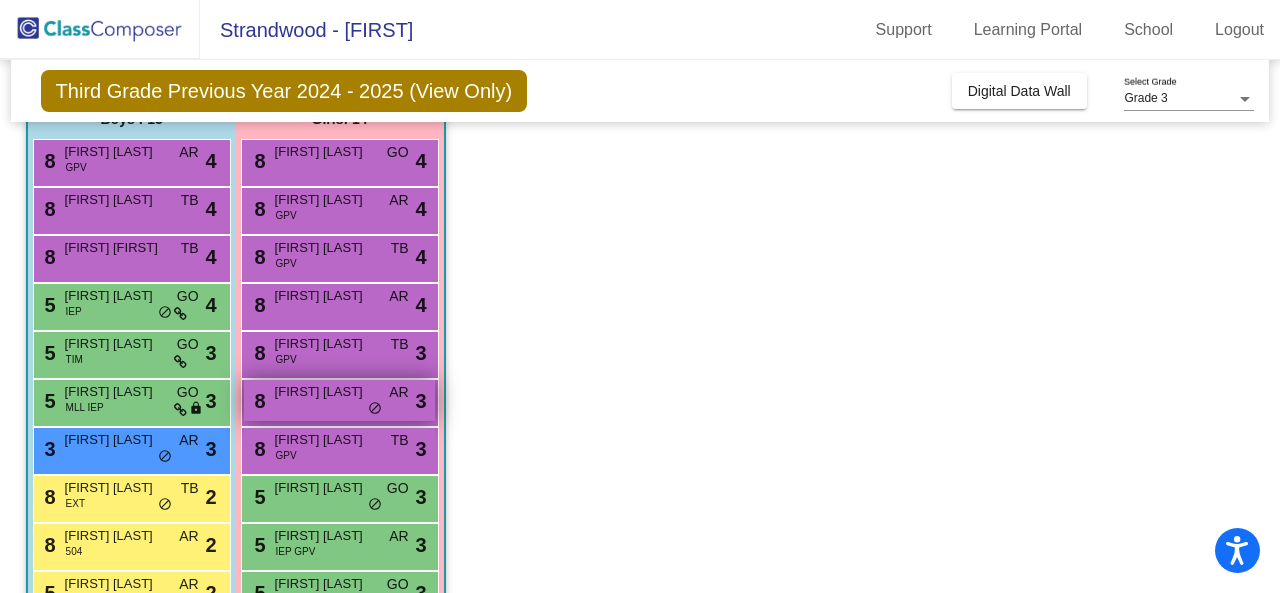 click on "[NUMBER] [FIRST] [LAST] AR lock do_not_disturb_alt 3" at bounding box center [339, 400] 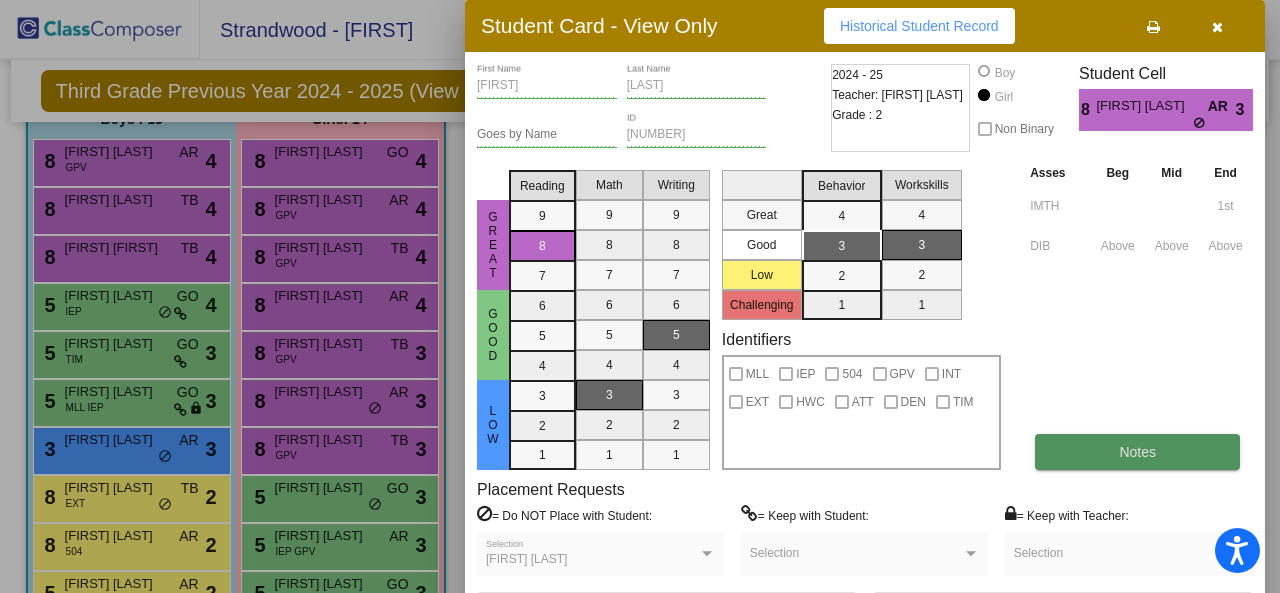 click on "Notes" at bounding box center (1137, 452) 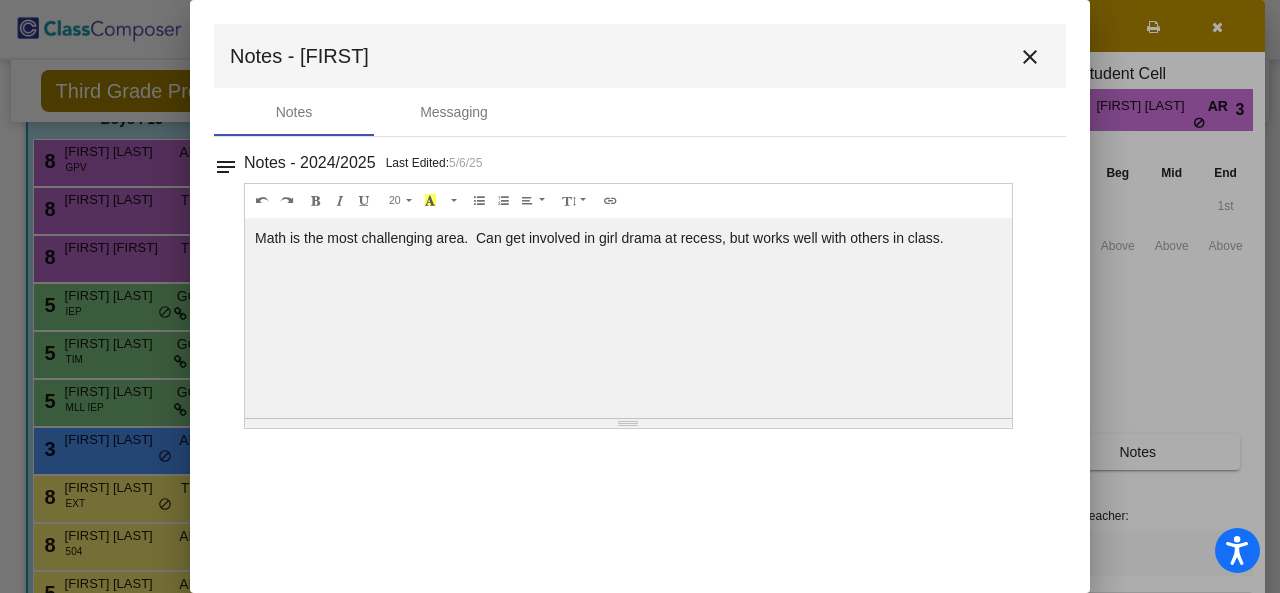 click on "close" at bounding box center [1030, 57] 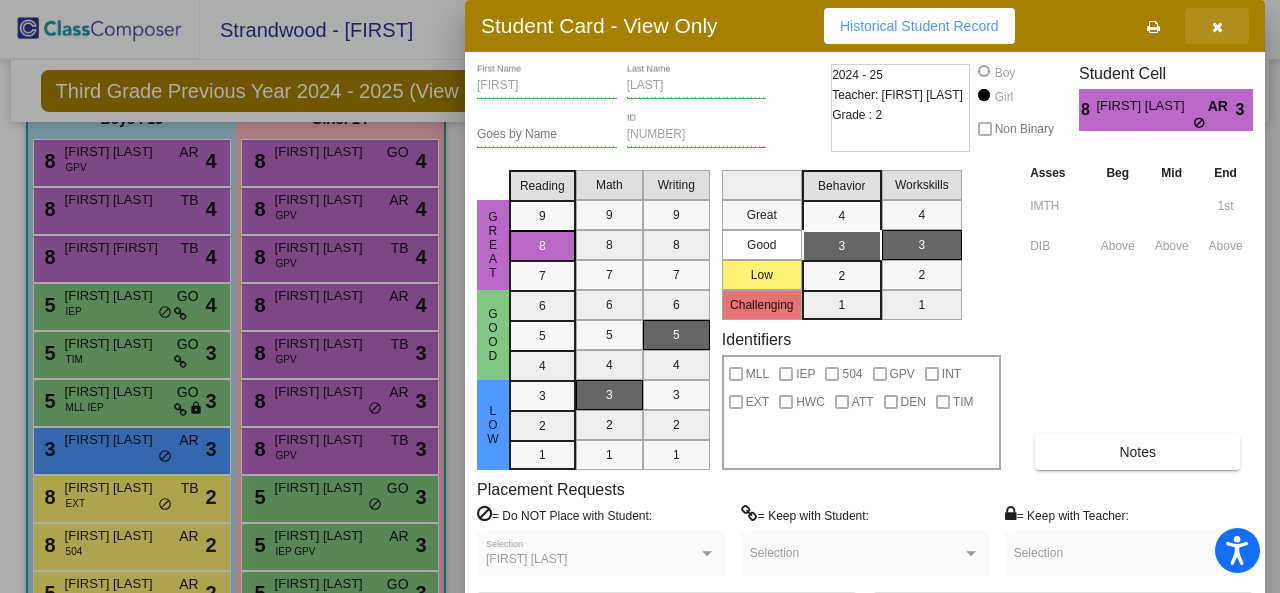 click at bounding box center (1217, 27) 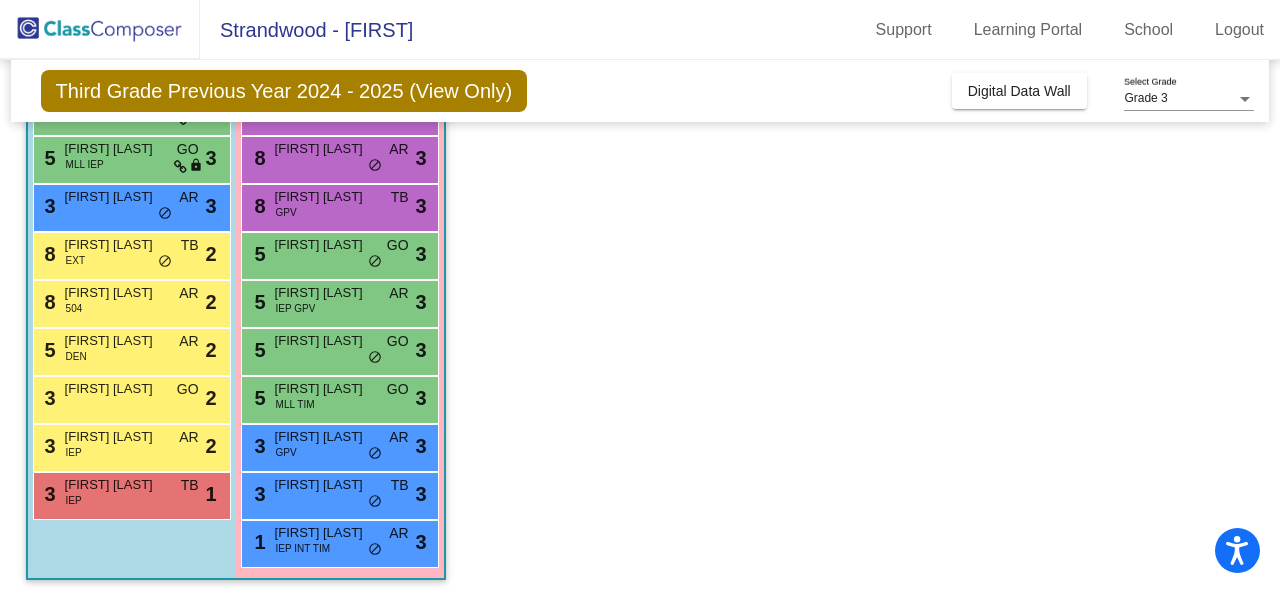 scroll, scrollTop: 425, scrollLeft: 0, axis: vertical 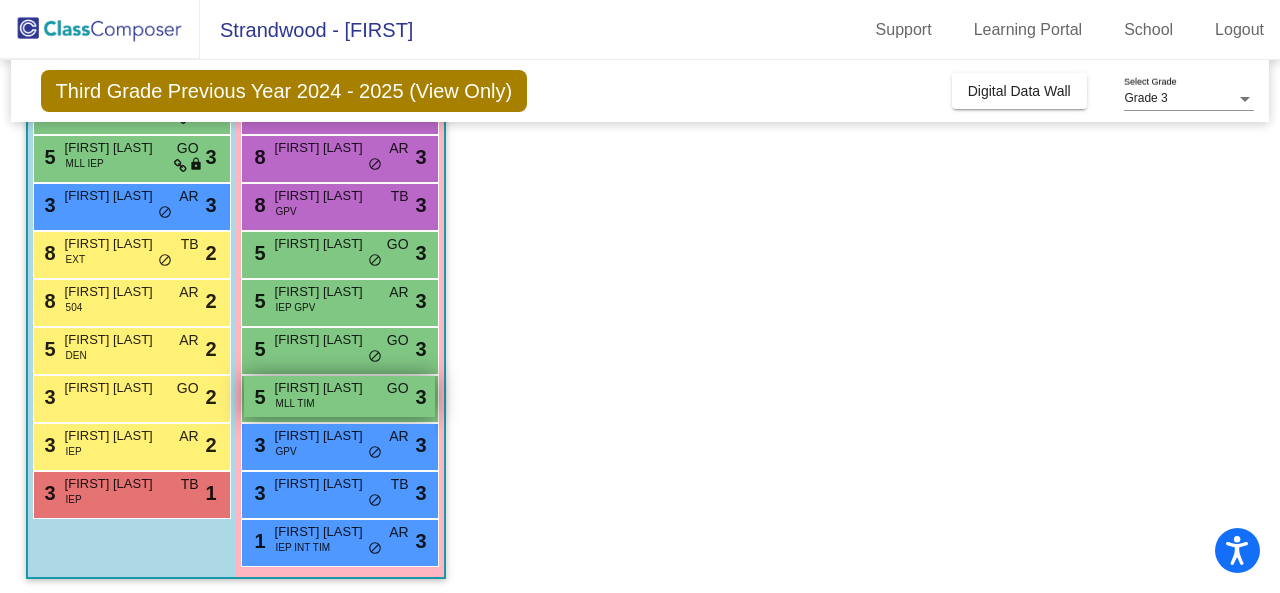 click on "[NUMBER] [FIRST] [LAST] MLL TIM GO lock do_not_disturb_alt 3" at bounding box center (339, 396) 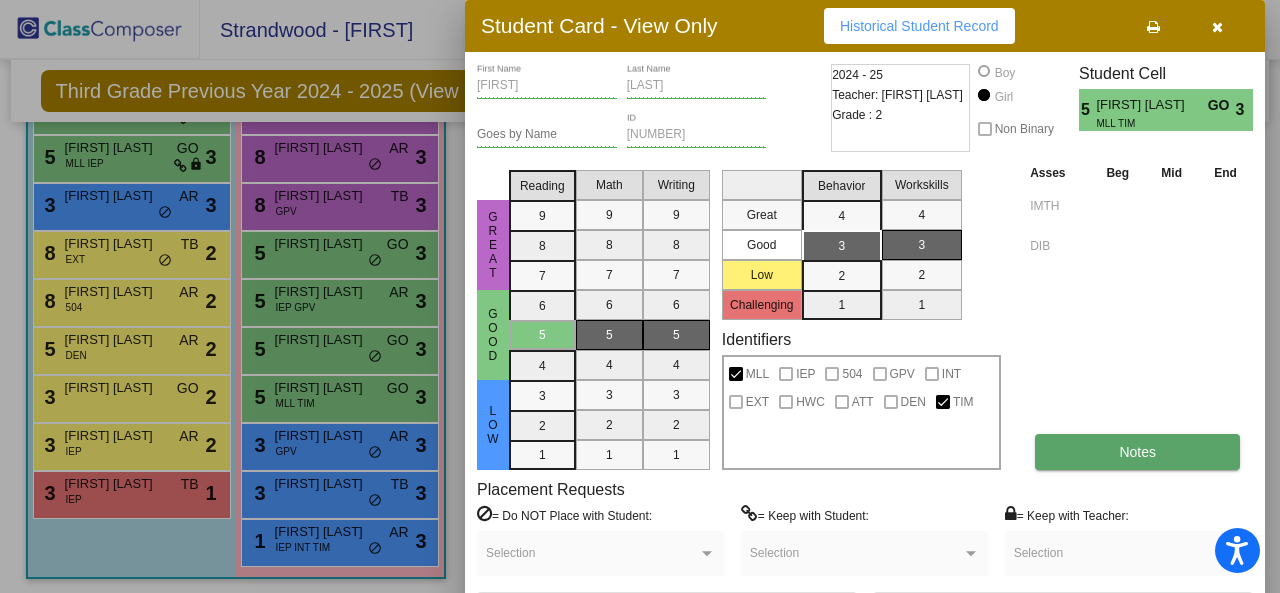 click on "Notes" at bounding box center (1137, 452) 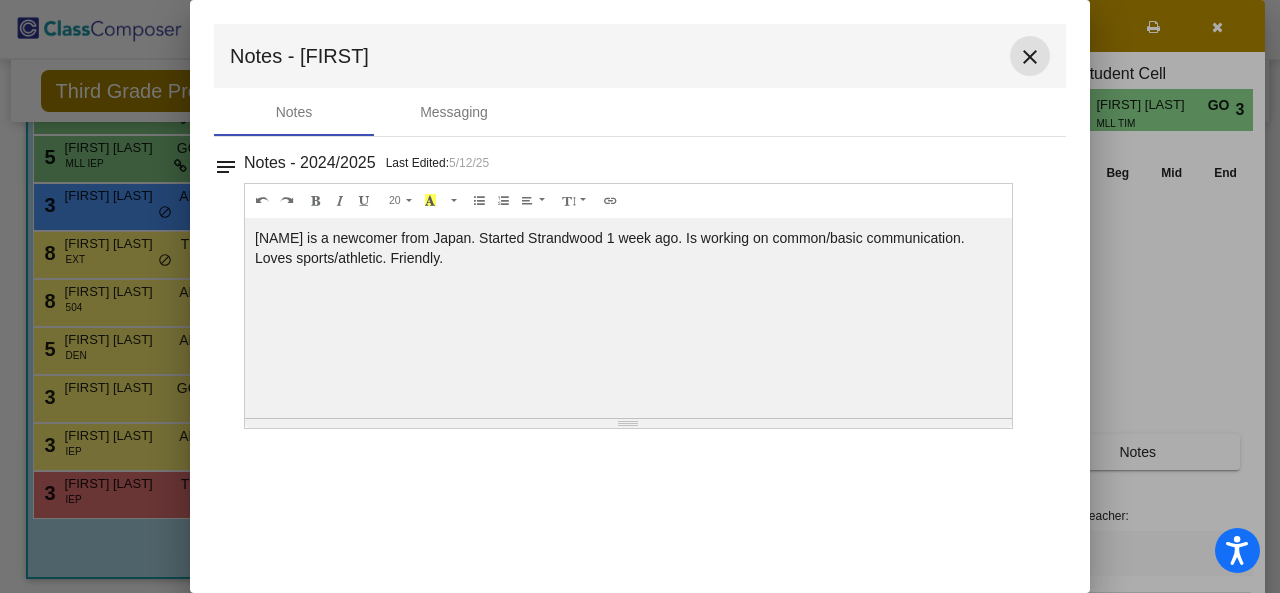 click on "close" at bounding box center [1030, 57] 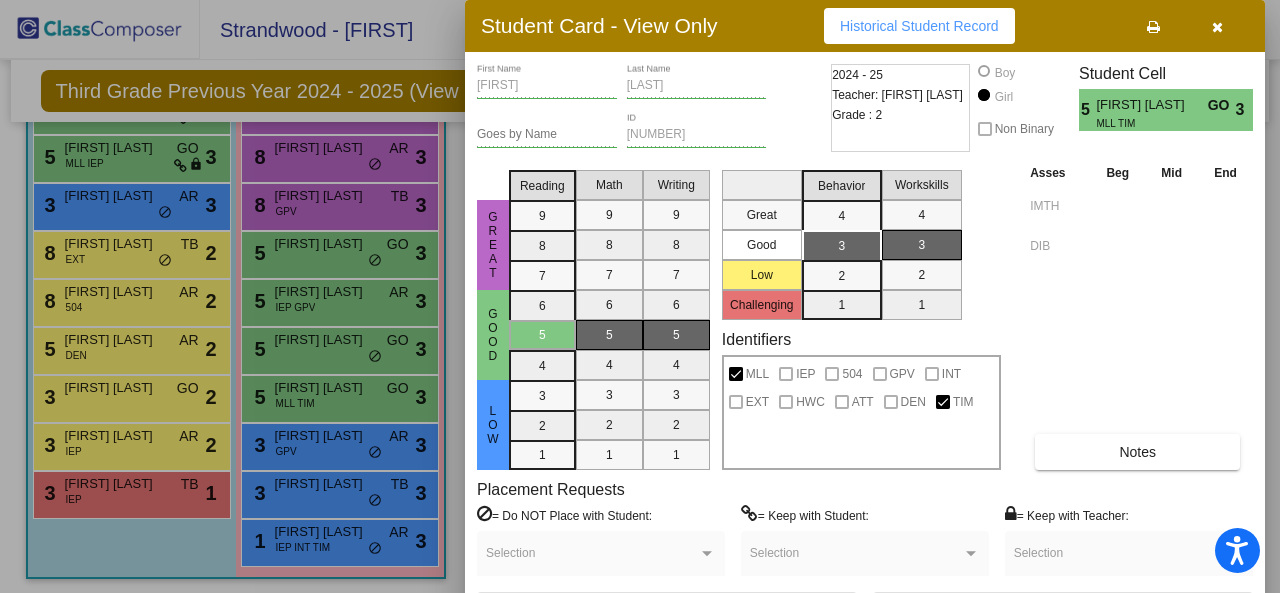 click at bounding box center (1217, 26) 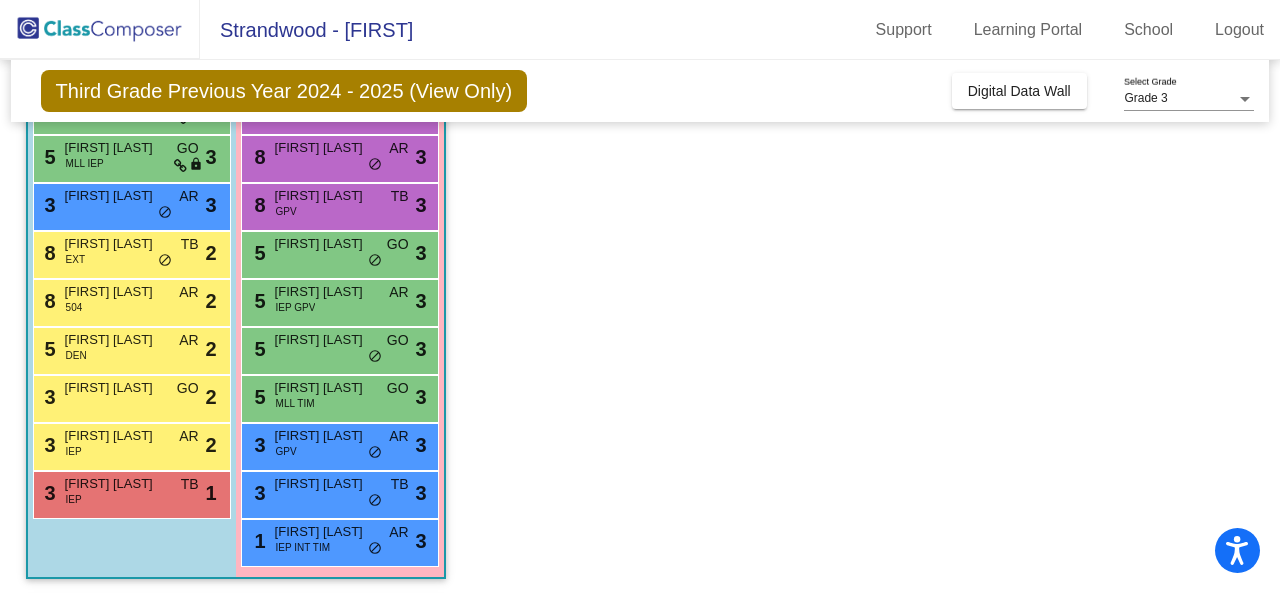 scroll, scrollTop: 426, scrollLeft: 0, axis: vertical 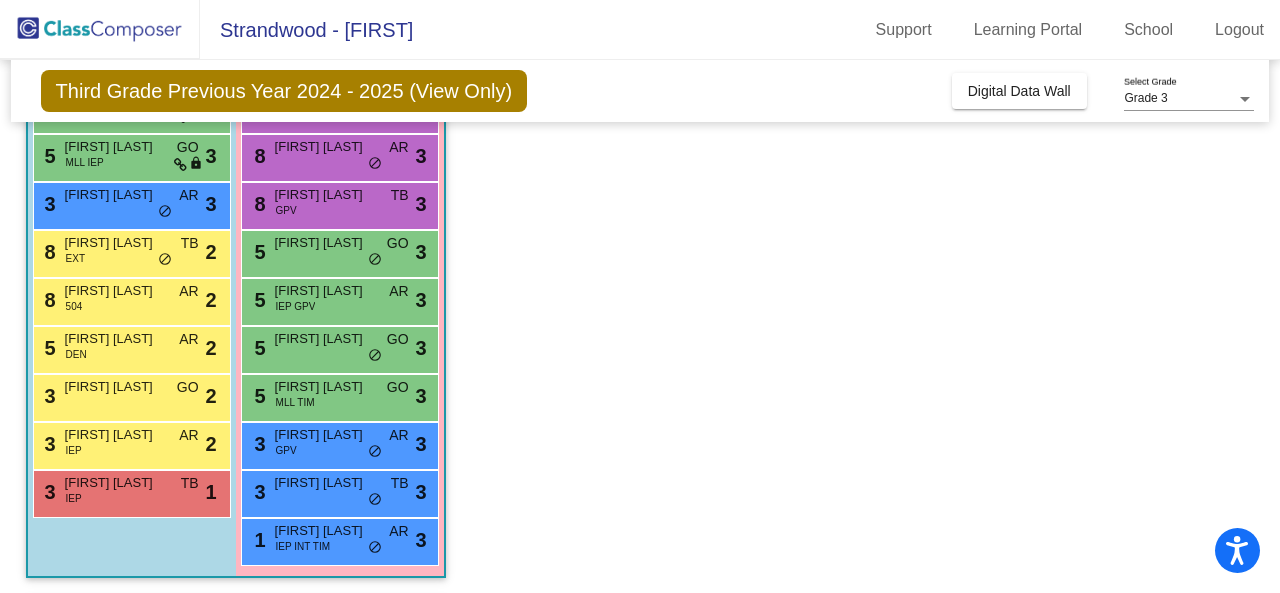 click on "[NUMBER] [FIRST] [LAST] IEP AR lock do_not_disturb_alt 2" at bounding box center (132, 446) 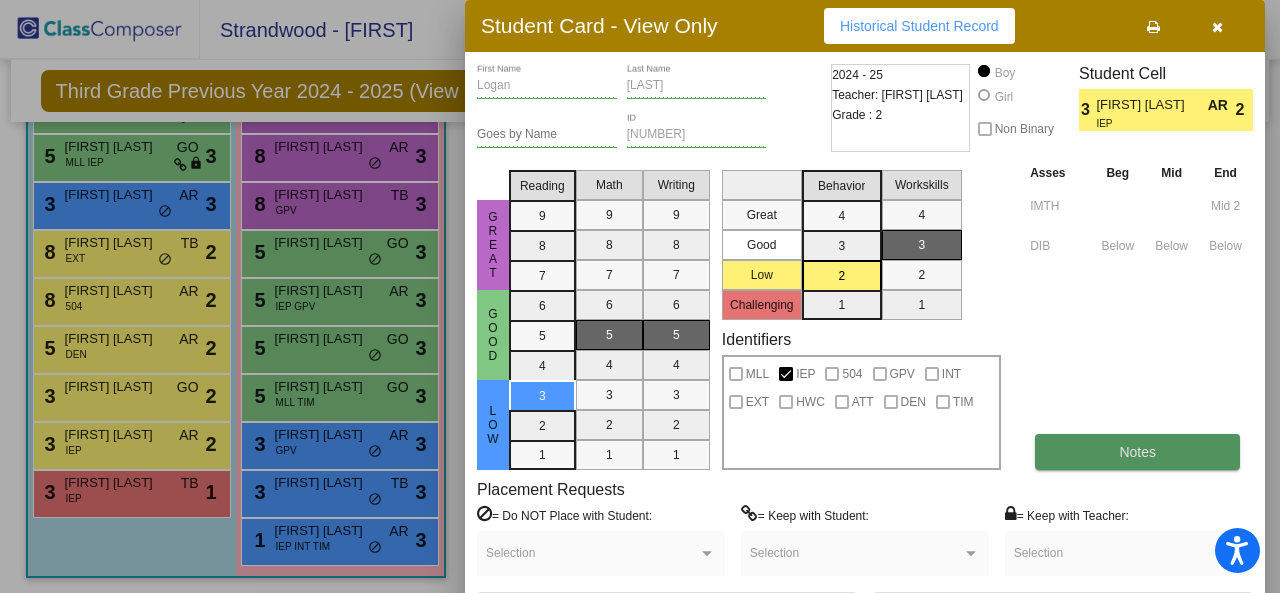 click on "Notes" at bounding box center (1137, 452) 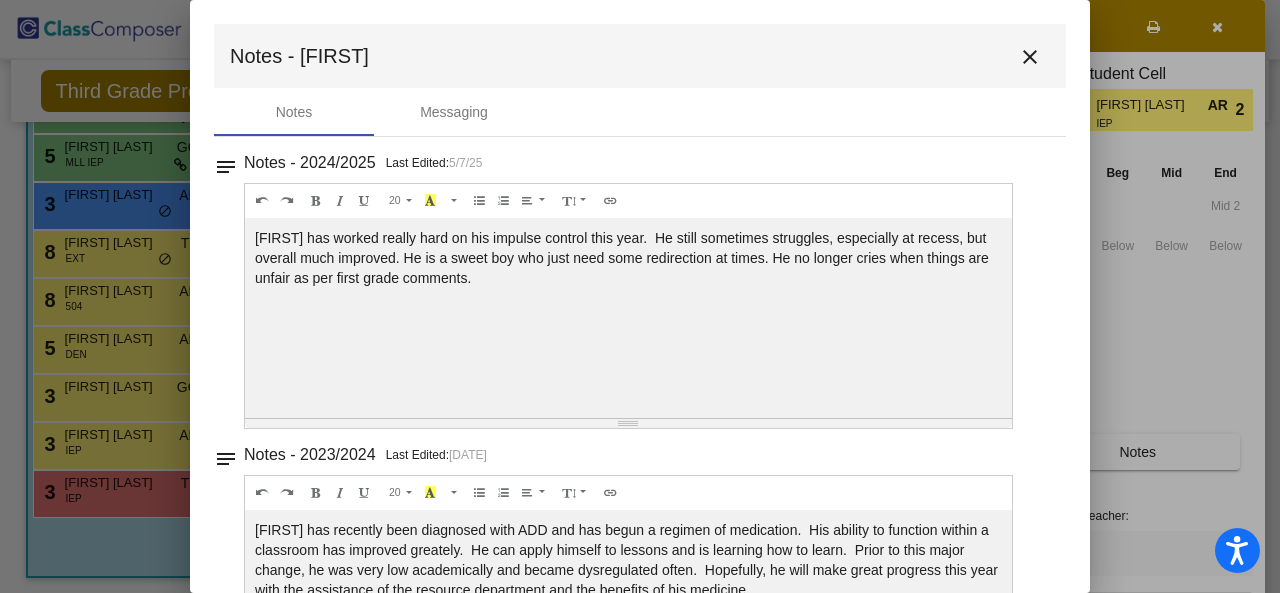 click on "close" at bounding box center [1030, 57] 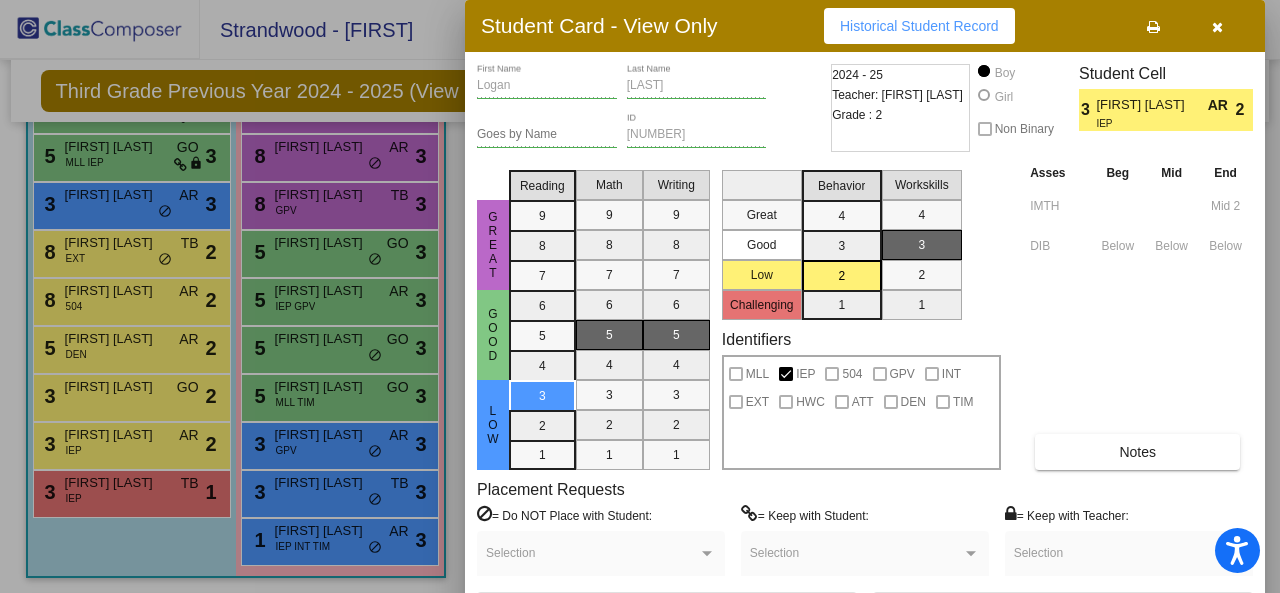 click at bounding box center (1217, 26) 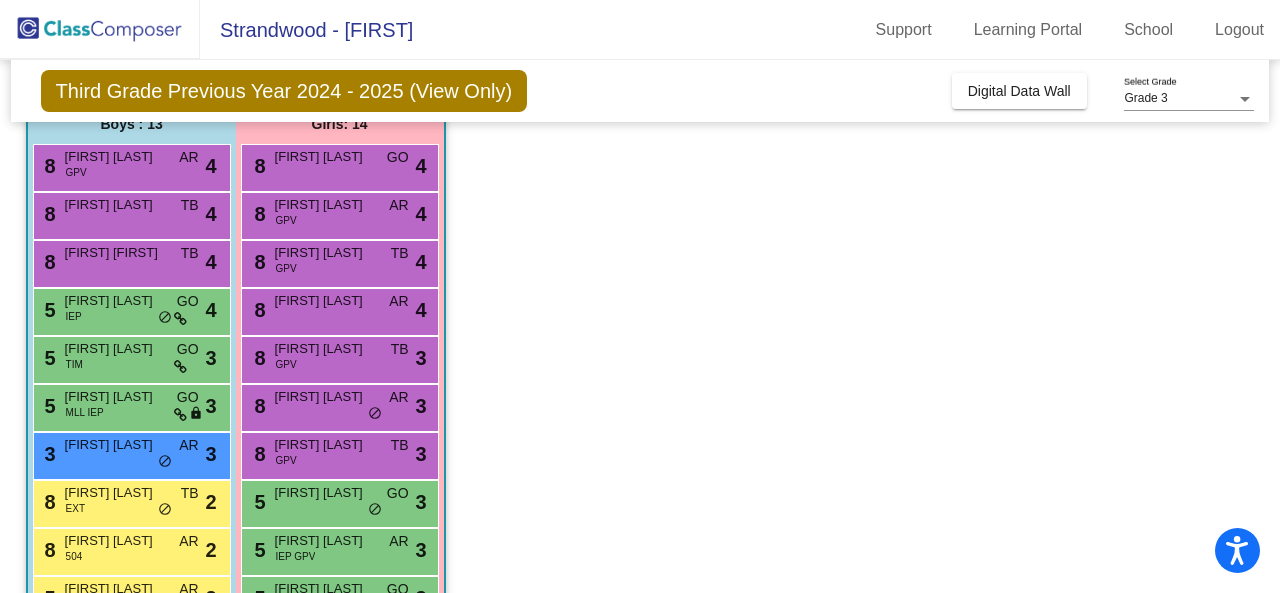 scroll, scrollTop: 0, scrollLeft: 0, axis: both 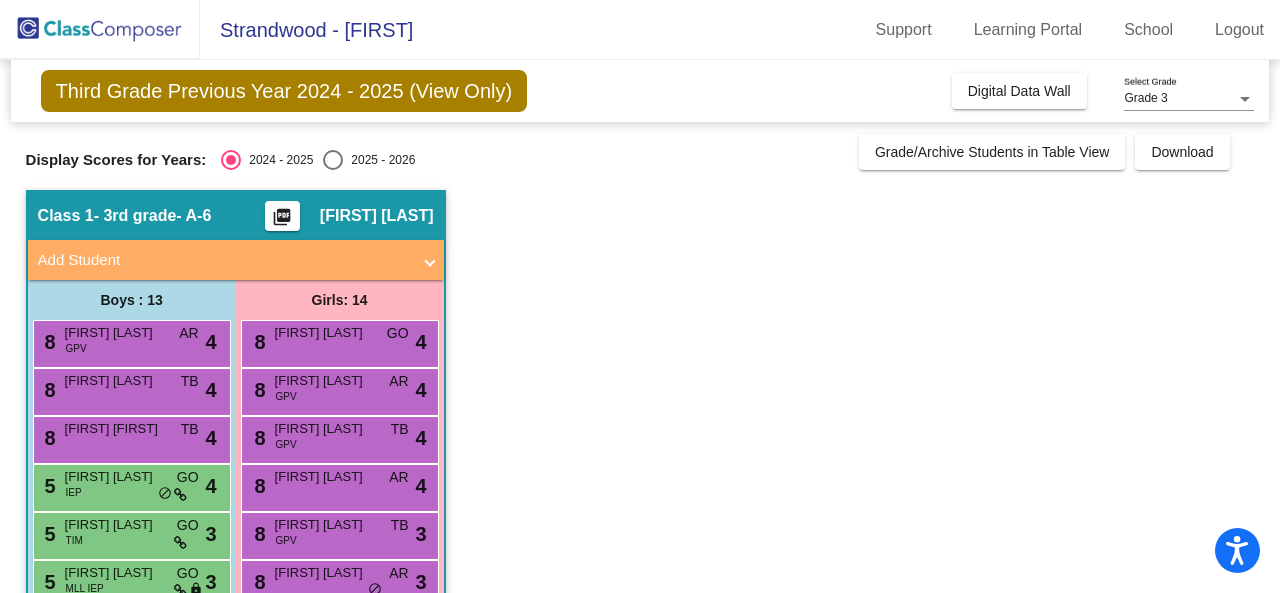 click at bounding box center [333, 160] 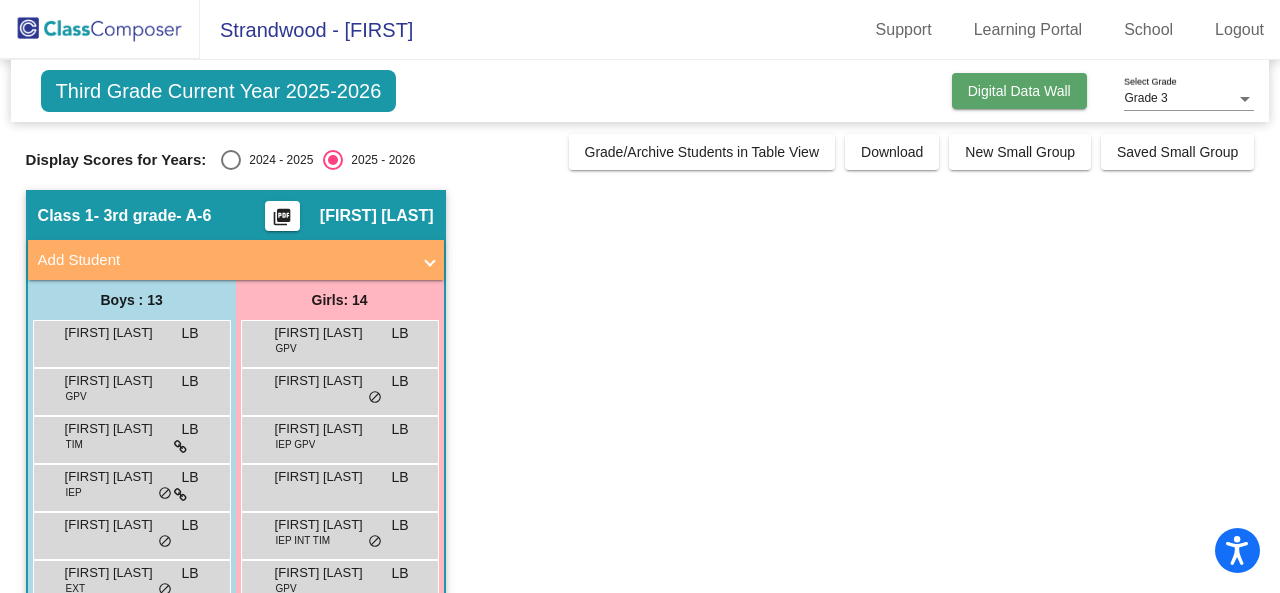 click on "Digital Data Wall" 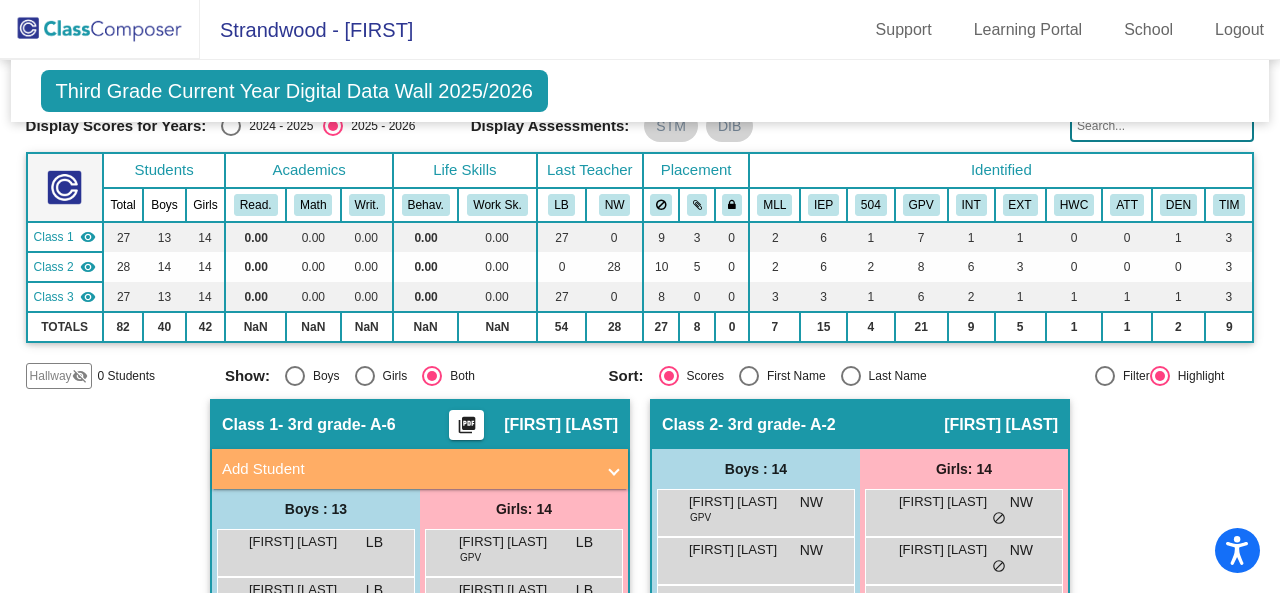 scroll, scrollTop: 0, scrollLeft: 0, axis: both 